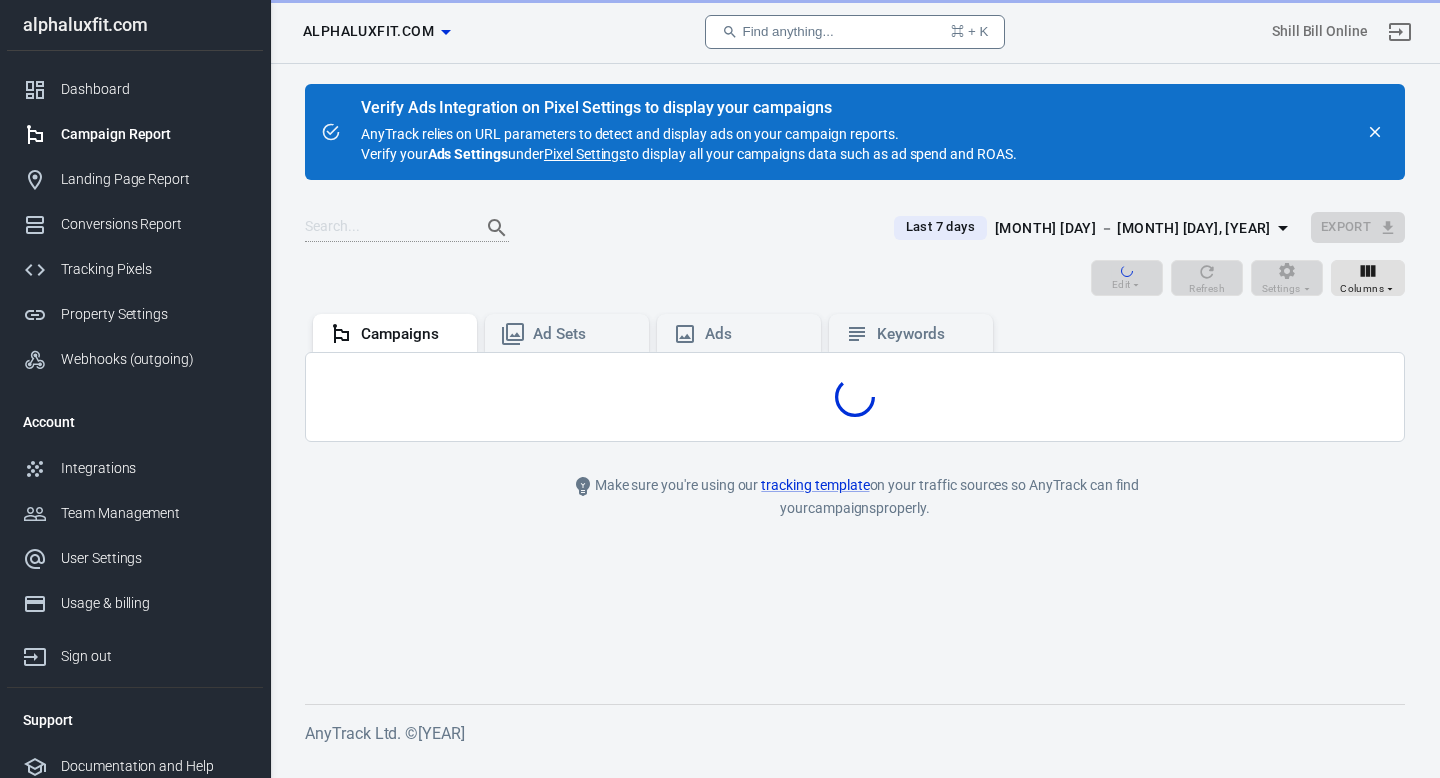 scroll, scrollTop: 0, scrollLeft: 0, axis: both 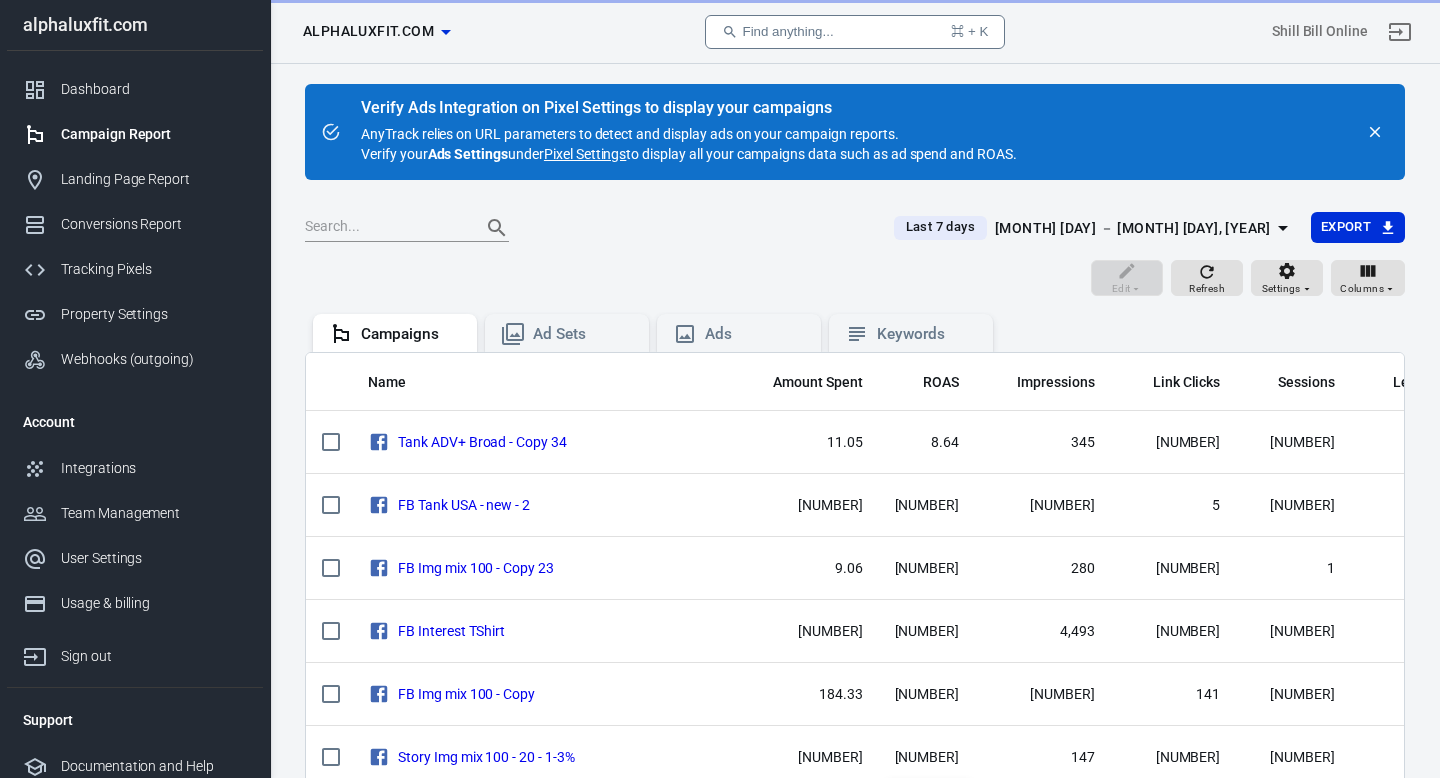 click on "[MONTH] [DAY] － [MONTH] [DAY], [YEAR]" at bounding box center [1133, 228] 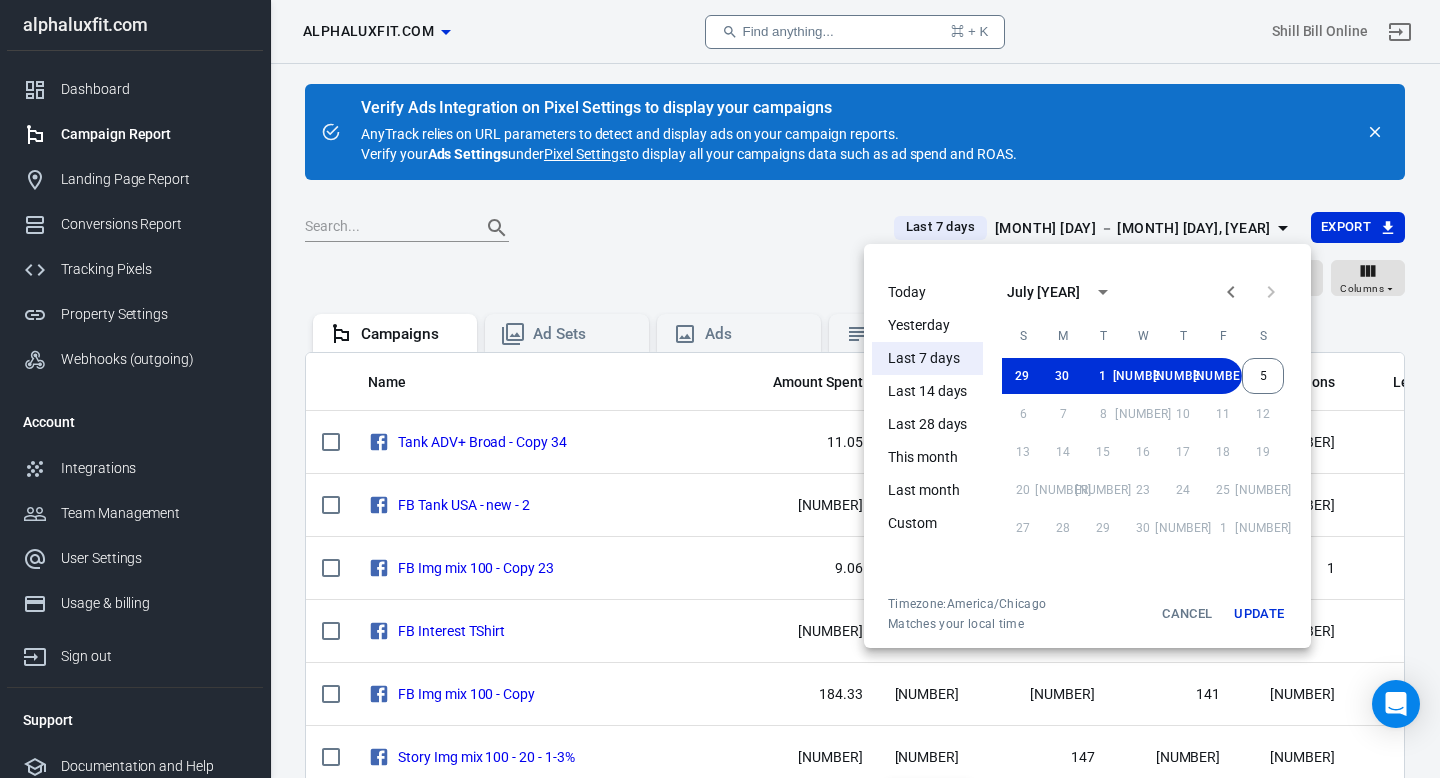scroll, scrollTop: 0, scrollLeft: 0, axis: both 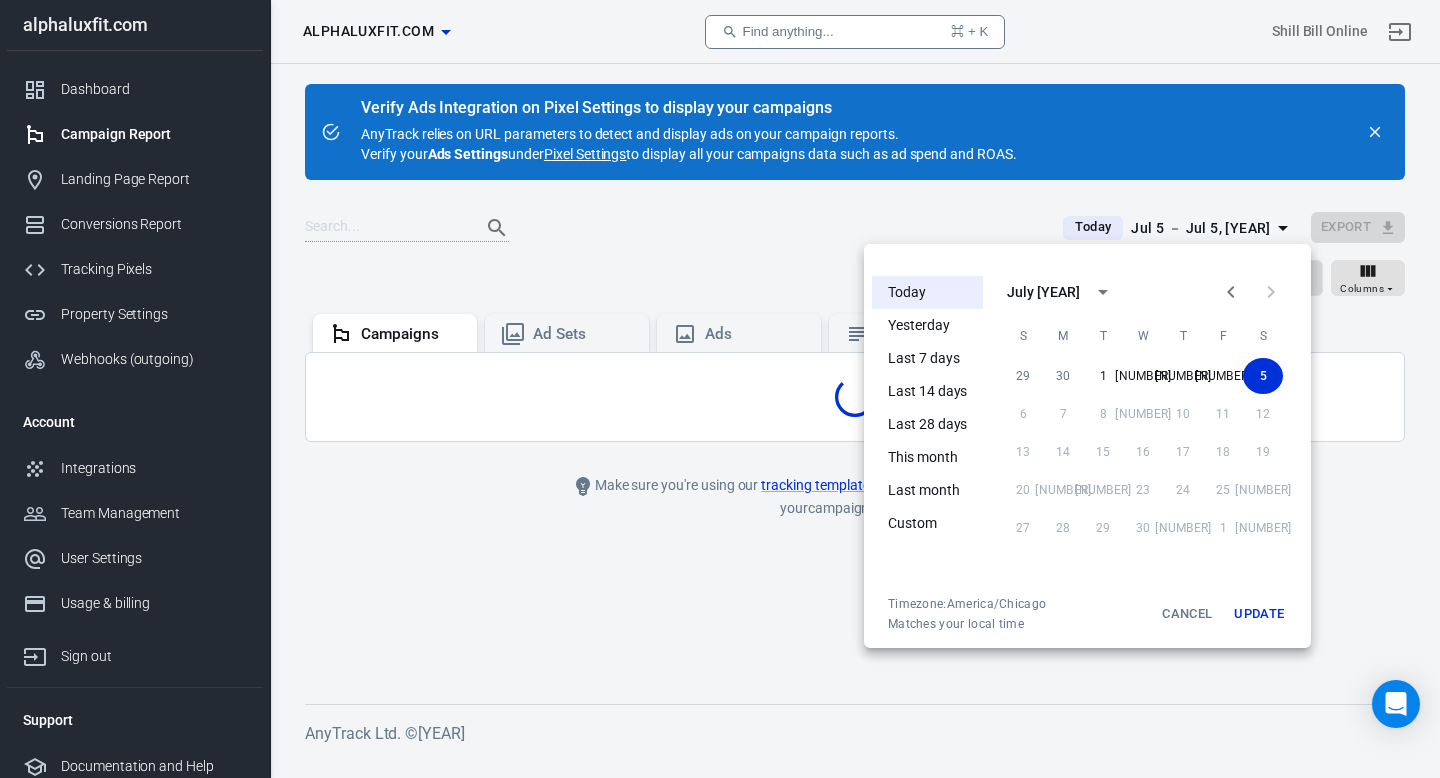 click at bounding box center (720, 389) 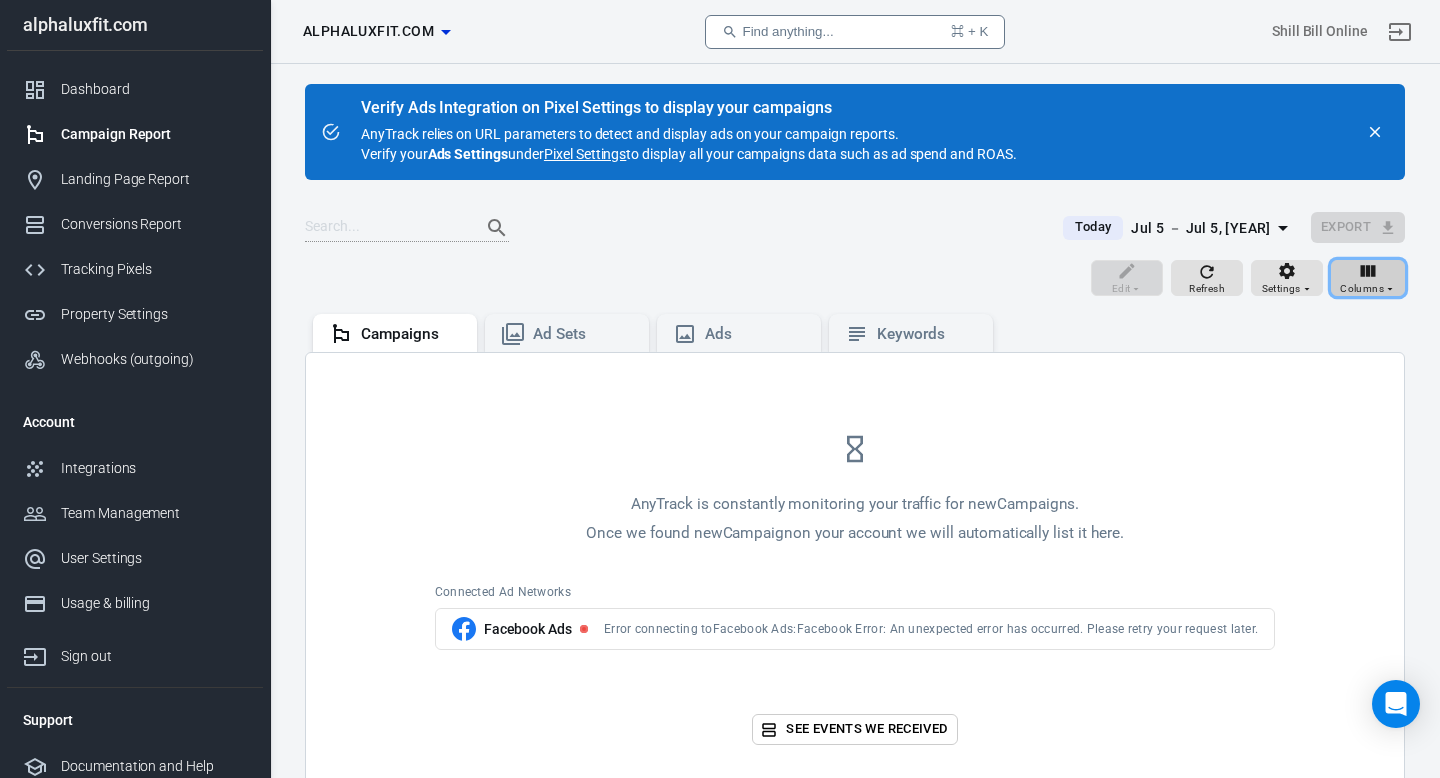 click on "Columns" at bounding box center [1368, 278] 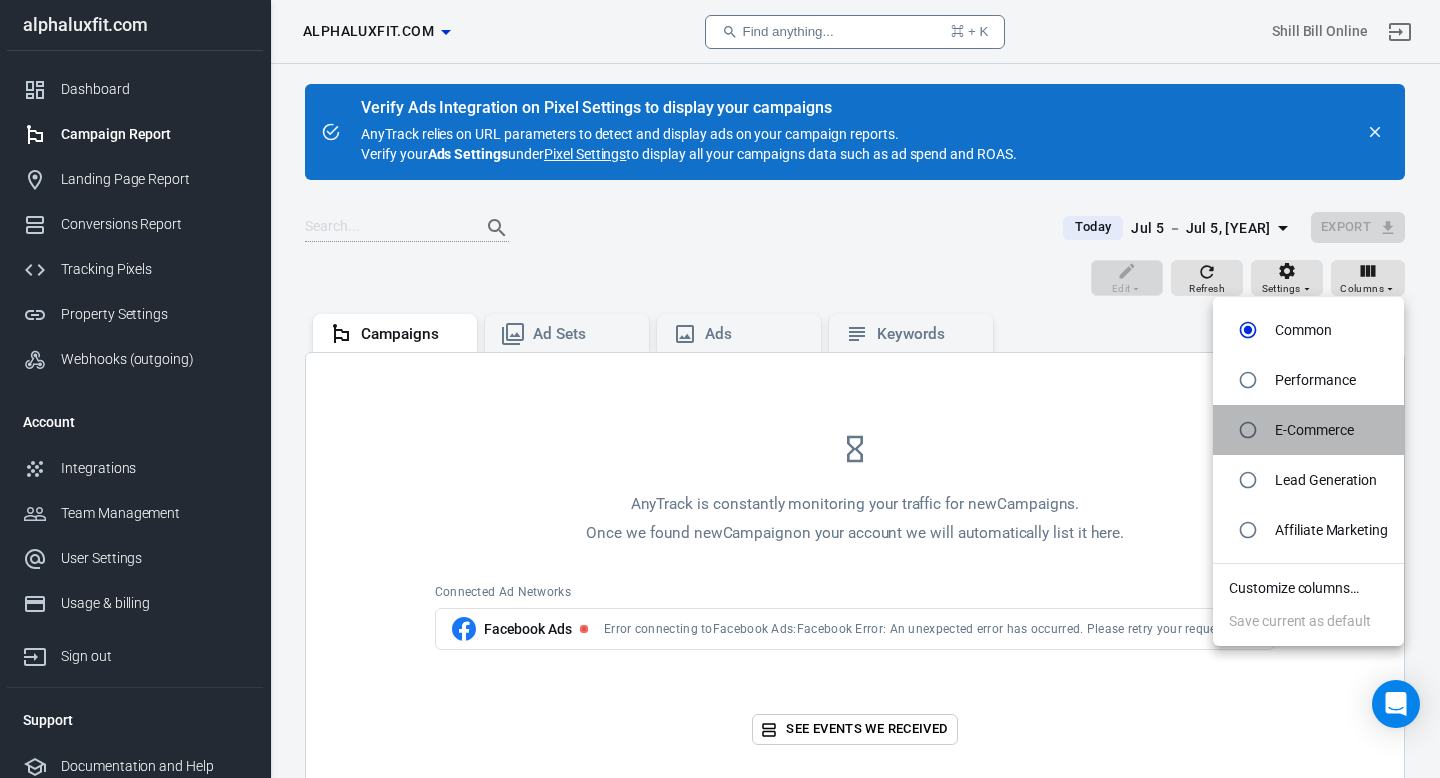 click on "E-Commerce" at bounding box center (1308, 430) 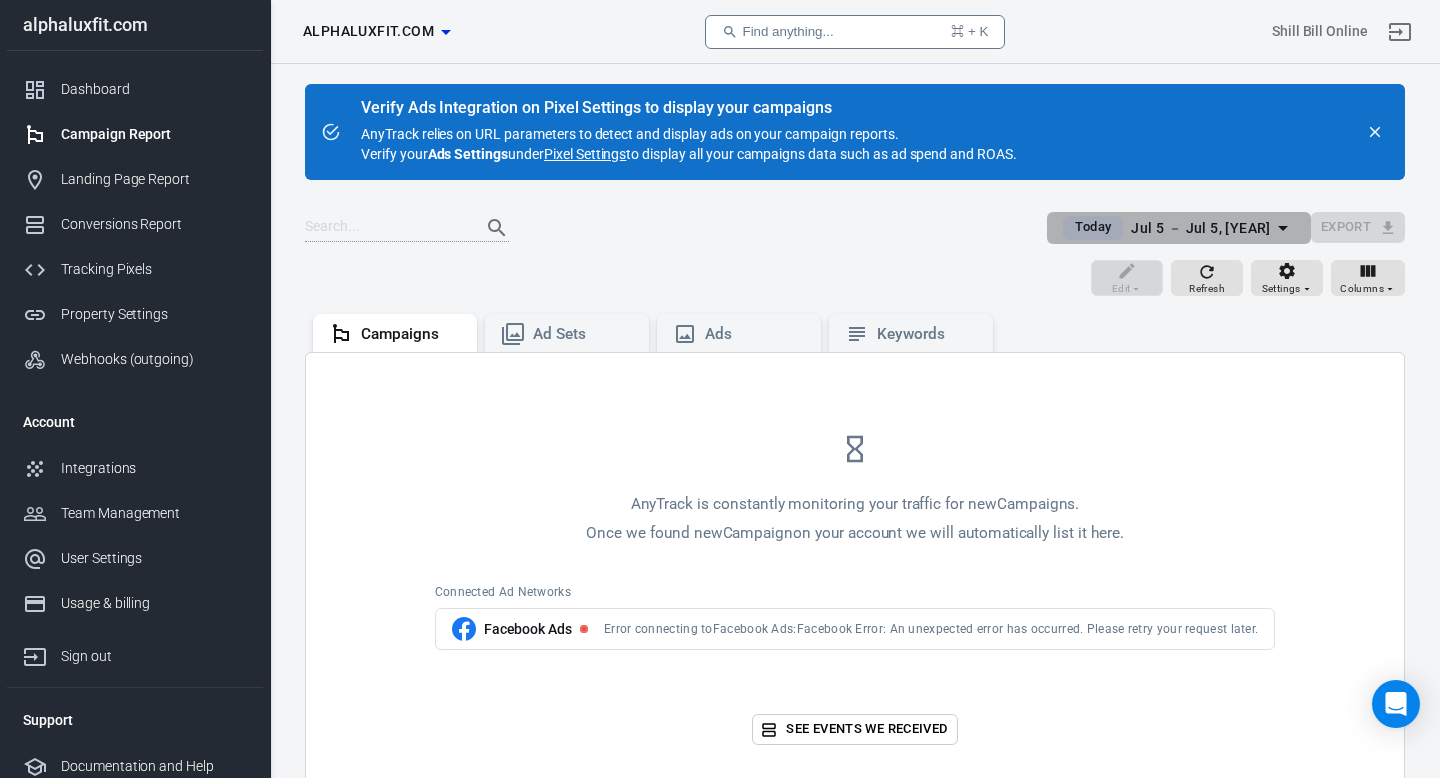 click on "Jul 5 － Jul 5, [YEAR]" at bounding box center (1200, 228) 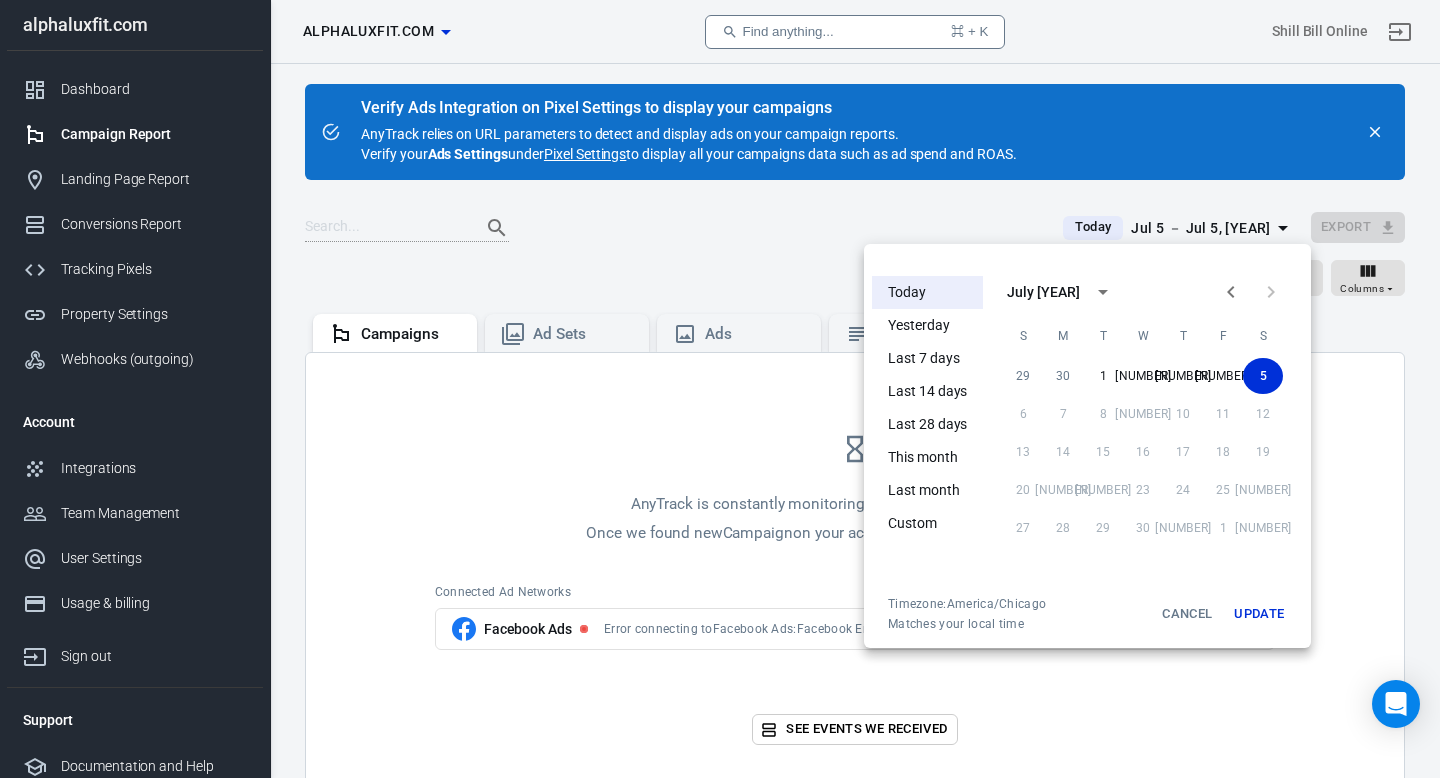 click on "Today" at bounding box center [927, 292] 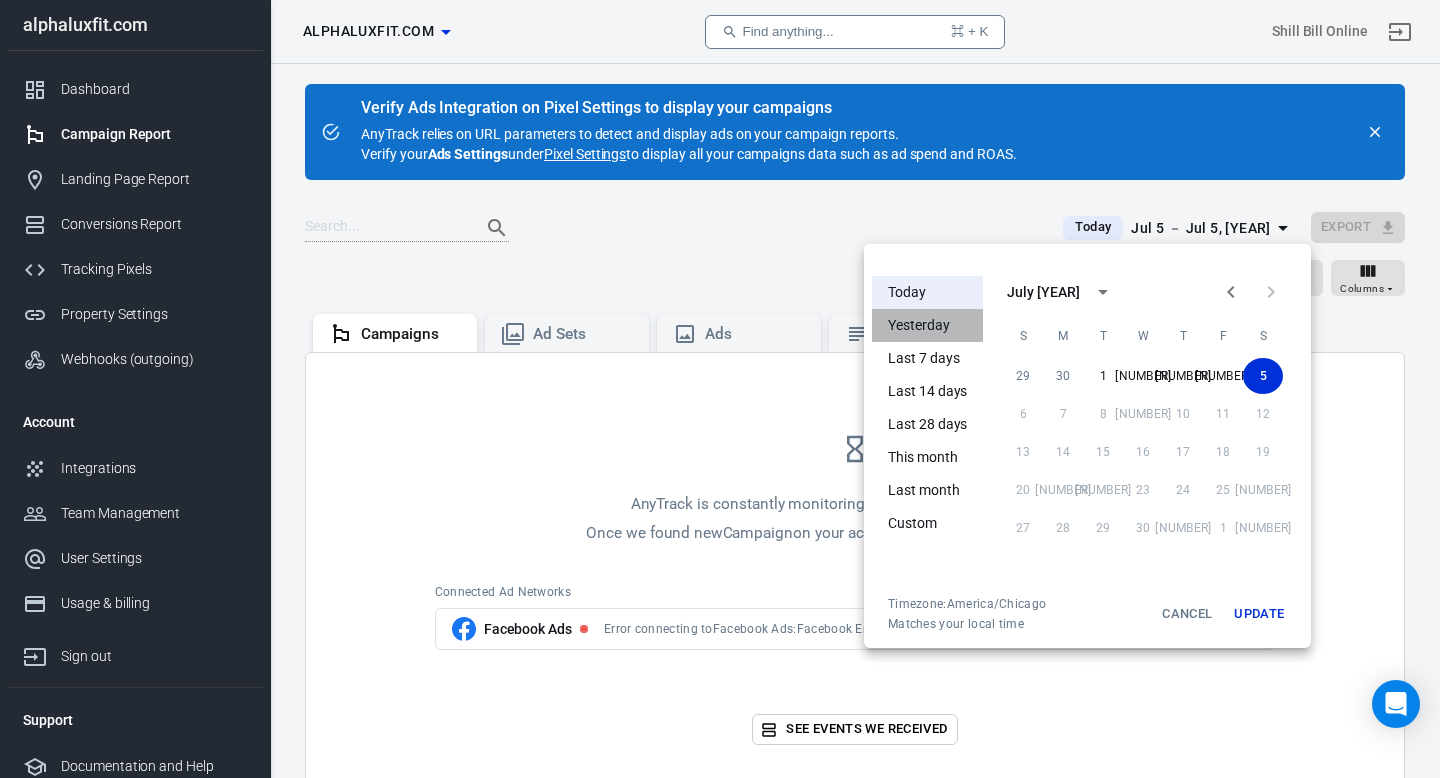 click on "Yesterday" at bounding box center [927, 325] 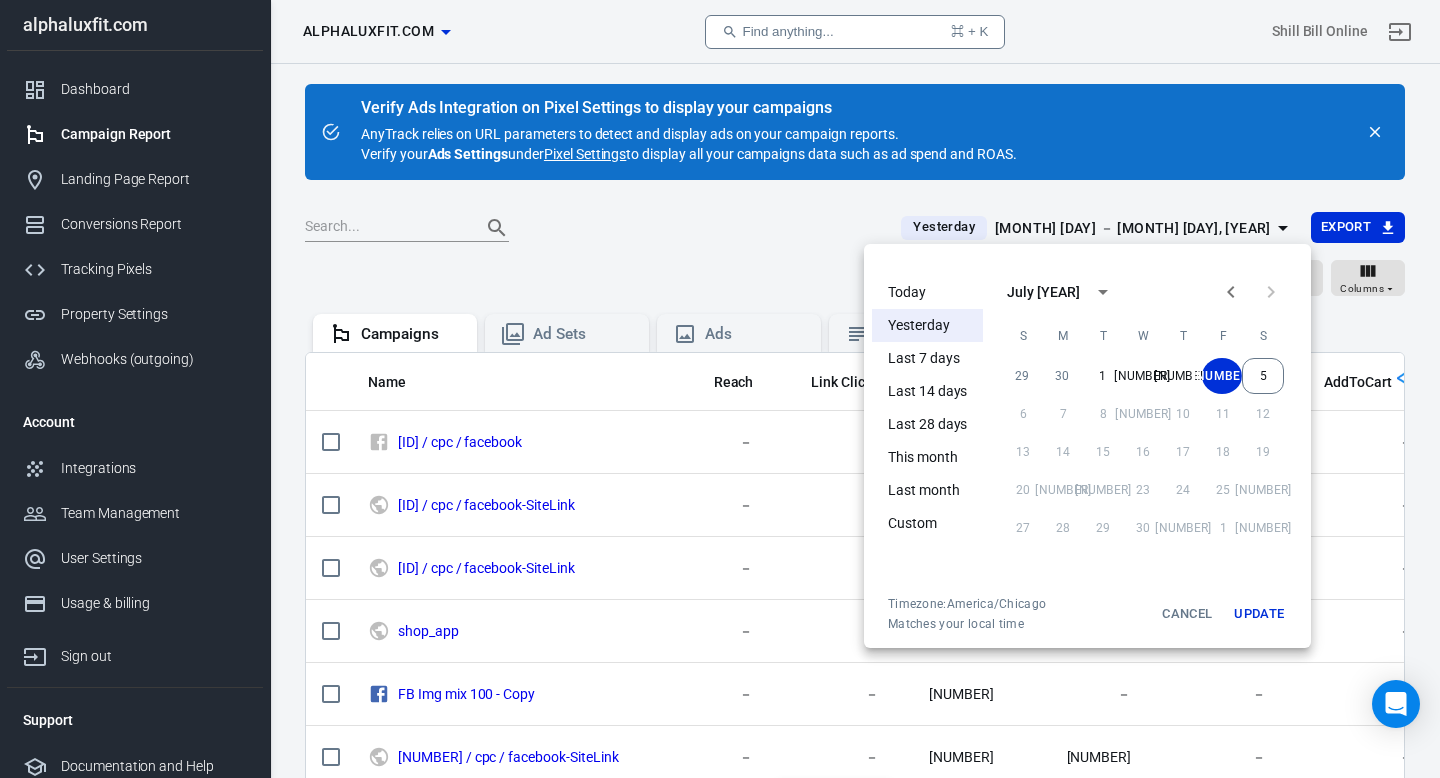 click at bounding box center (720, 389) 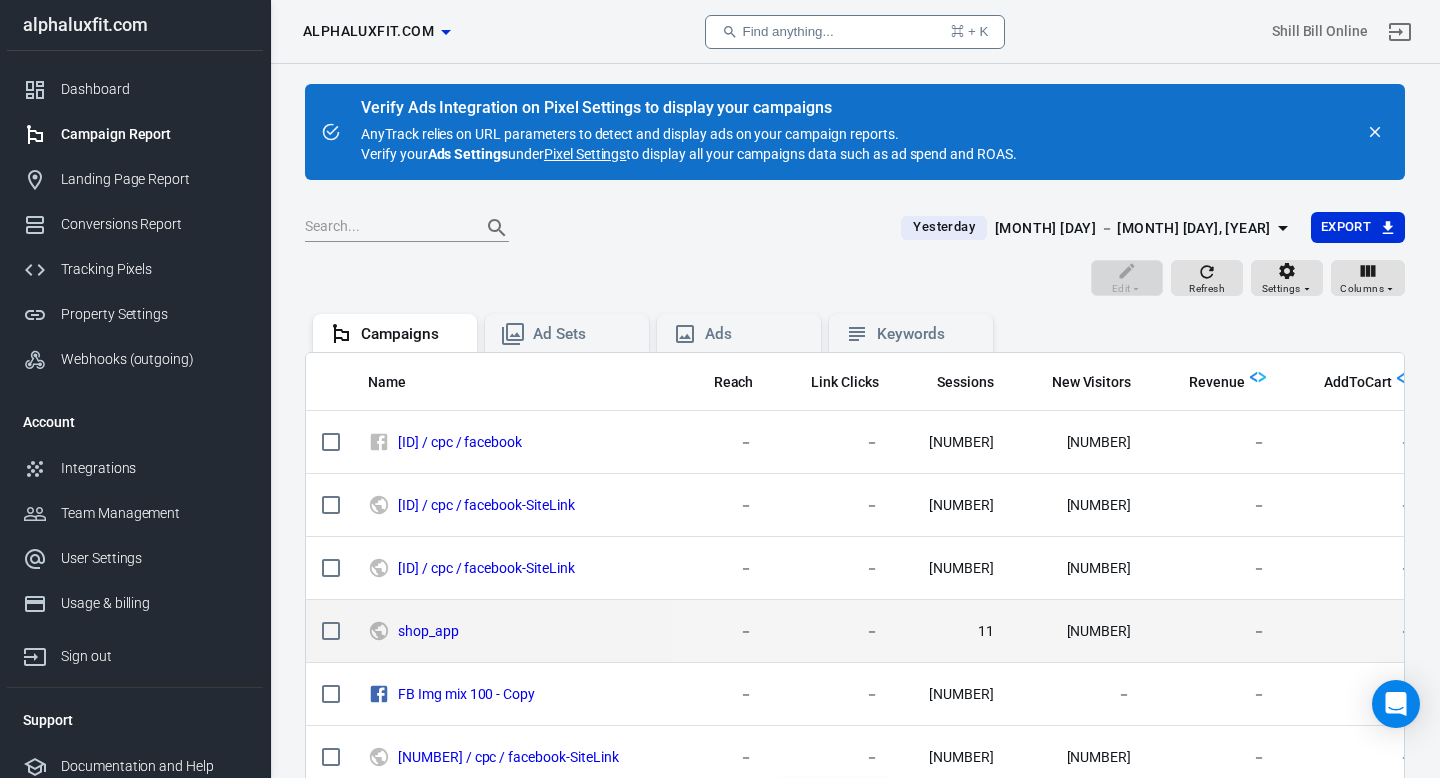 click on "－" at bounding box center (721, 442) 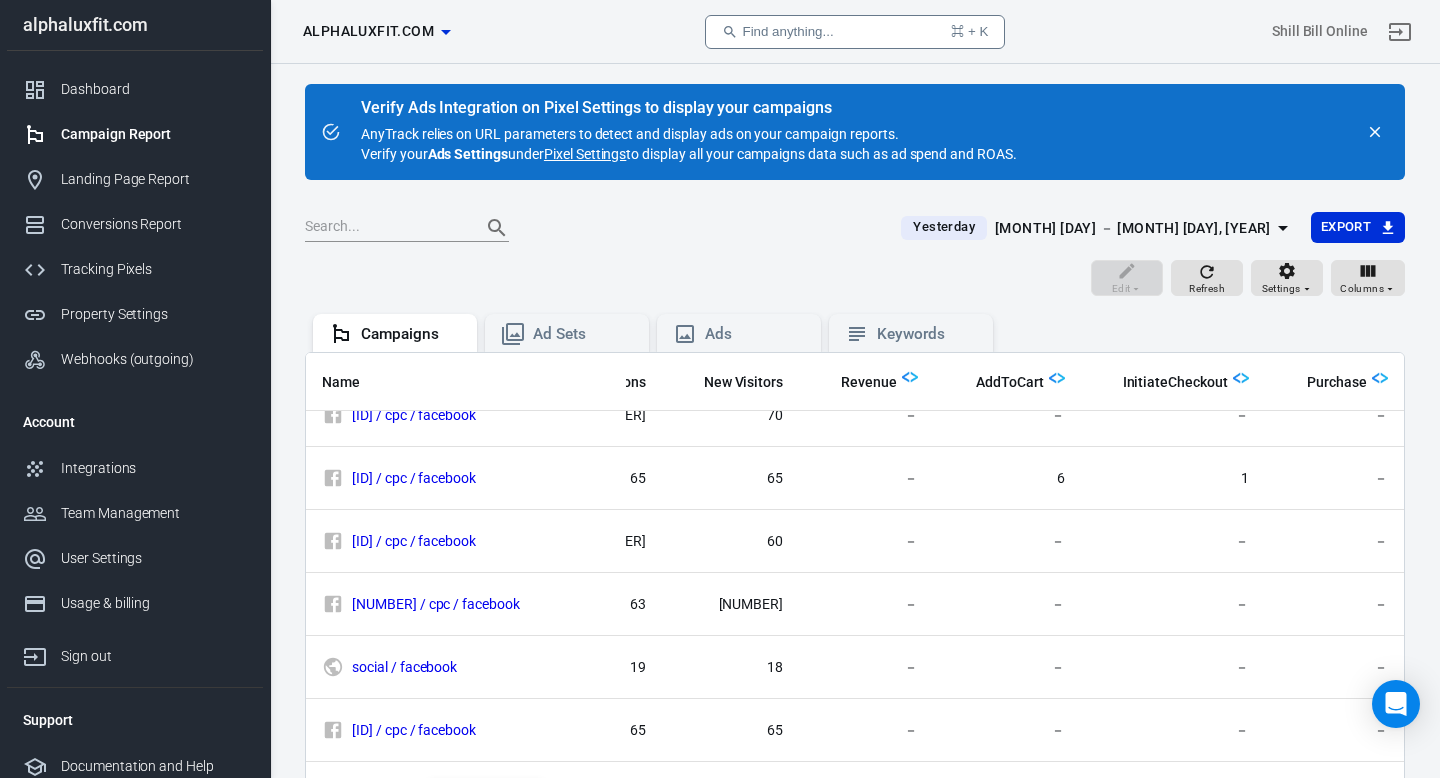 scroll, scrollTop: 0, scrollLeft: 397, axis: horizontal 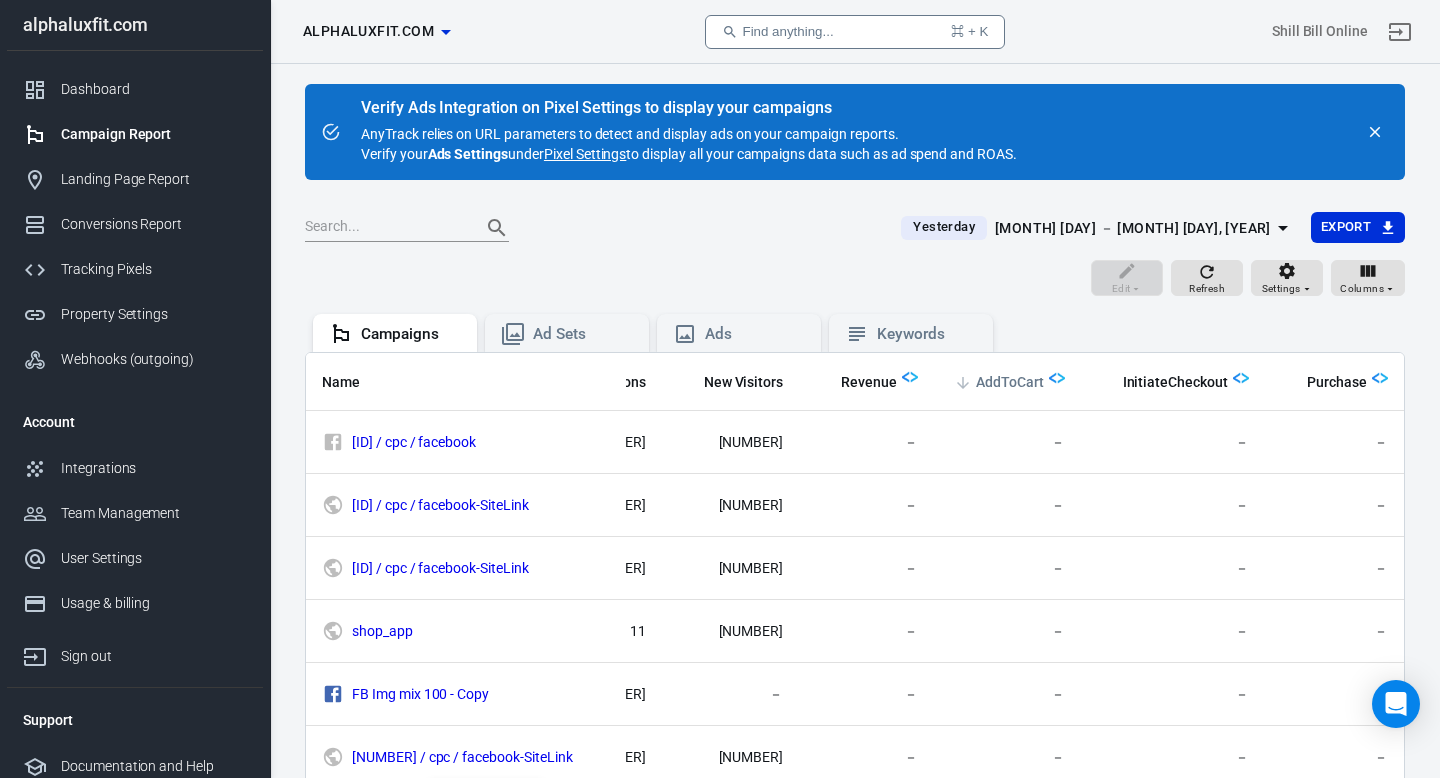 click on "AddToCart" at bounding box center [1010, 383] 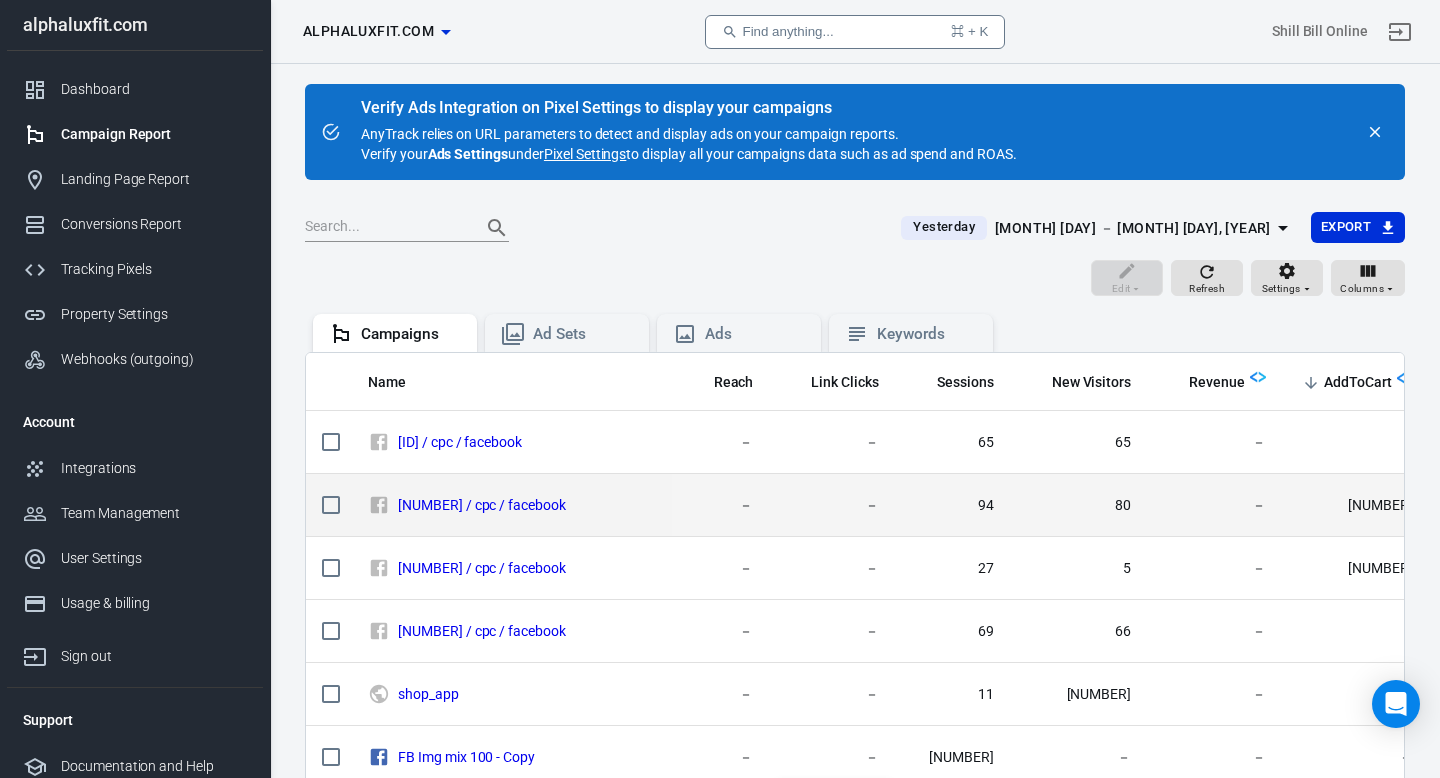 click on "94" at bounding box center [952, 442] 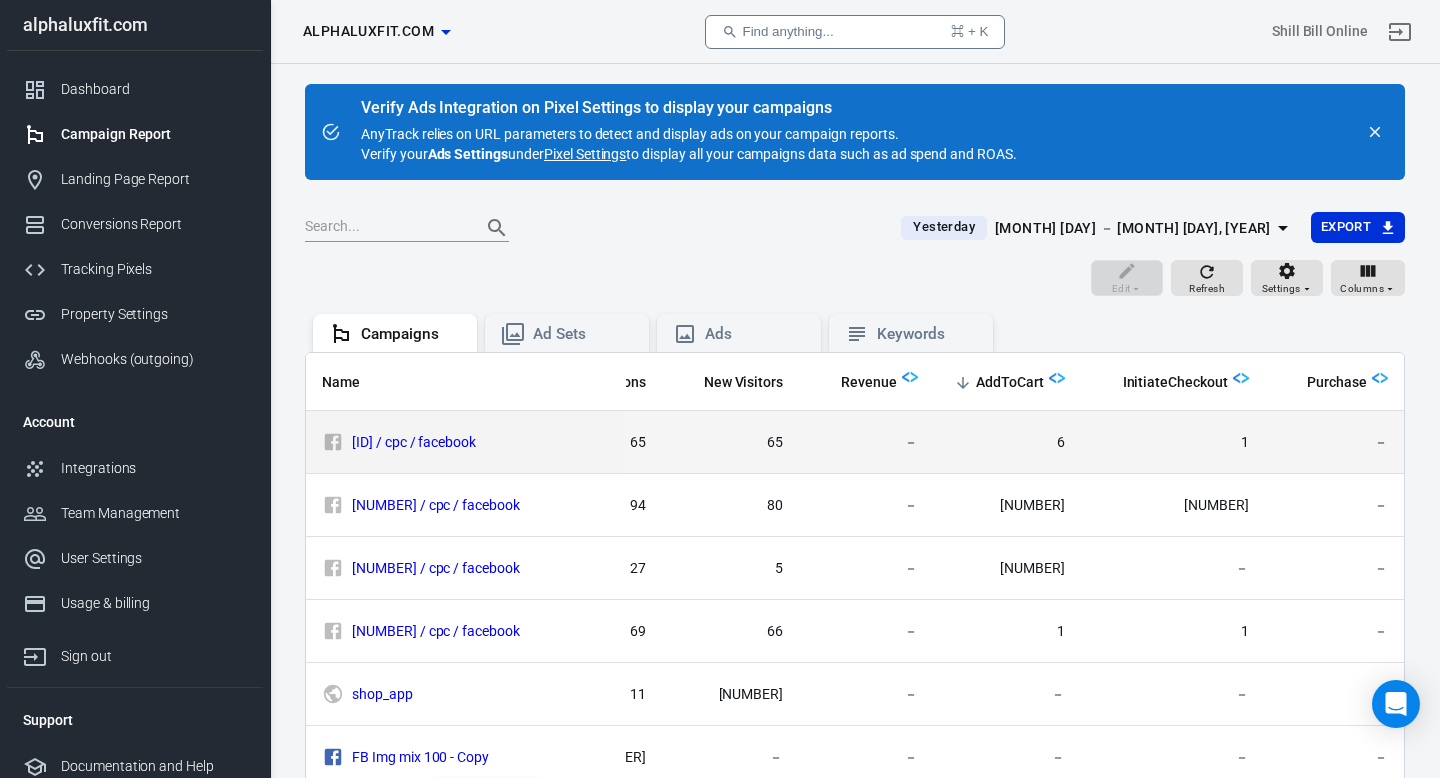 scroll, scrollTop: 0, scrollLeft: 397, axis: horizontal 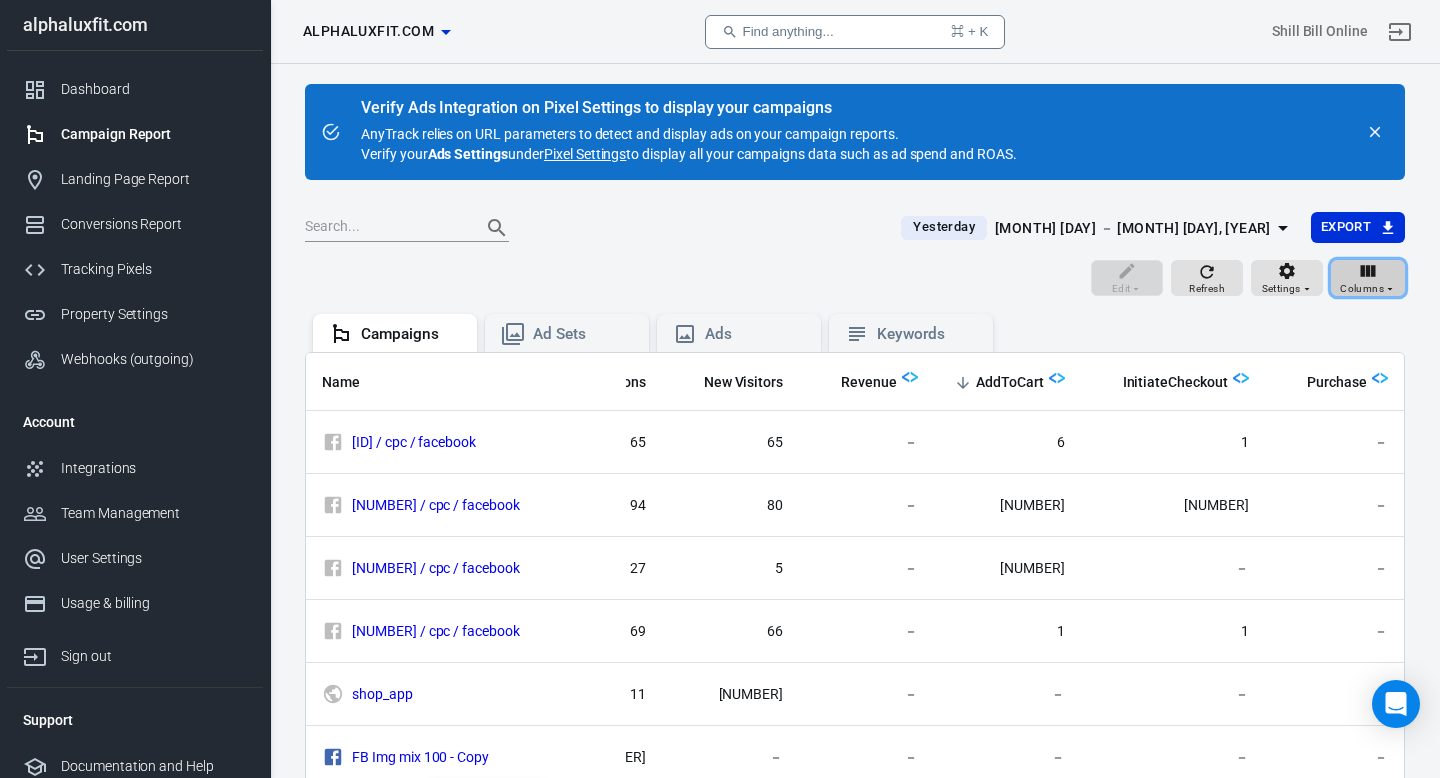 click on "Columns" at bounding box center [1368, 278] 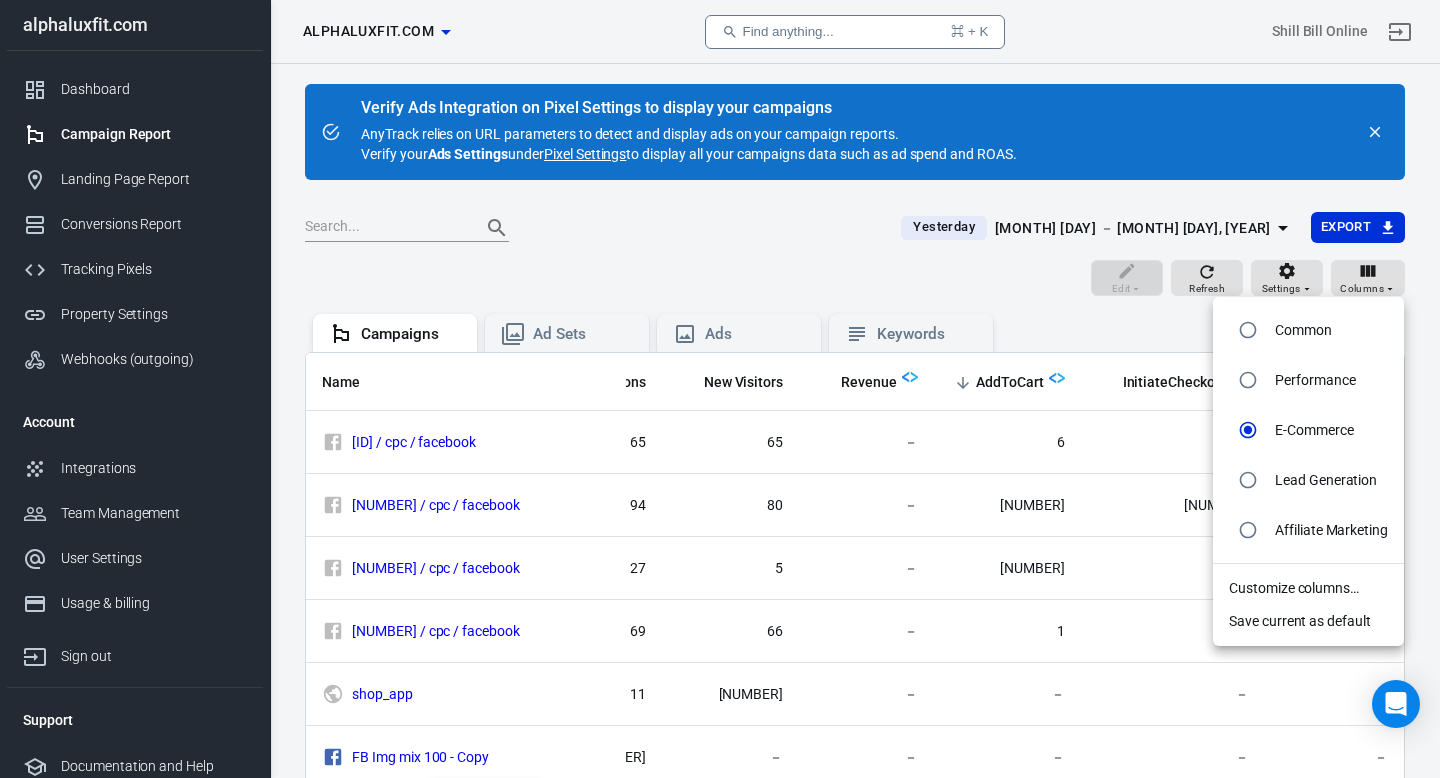 click at bounding box center (720, 389) 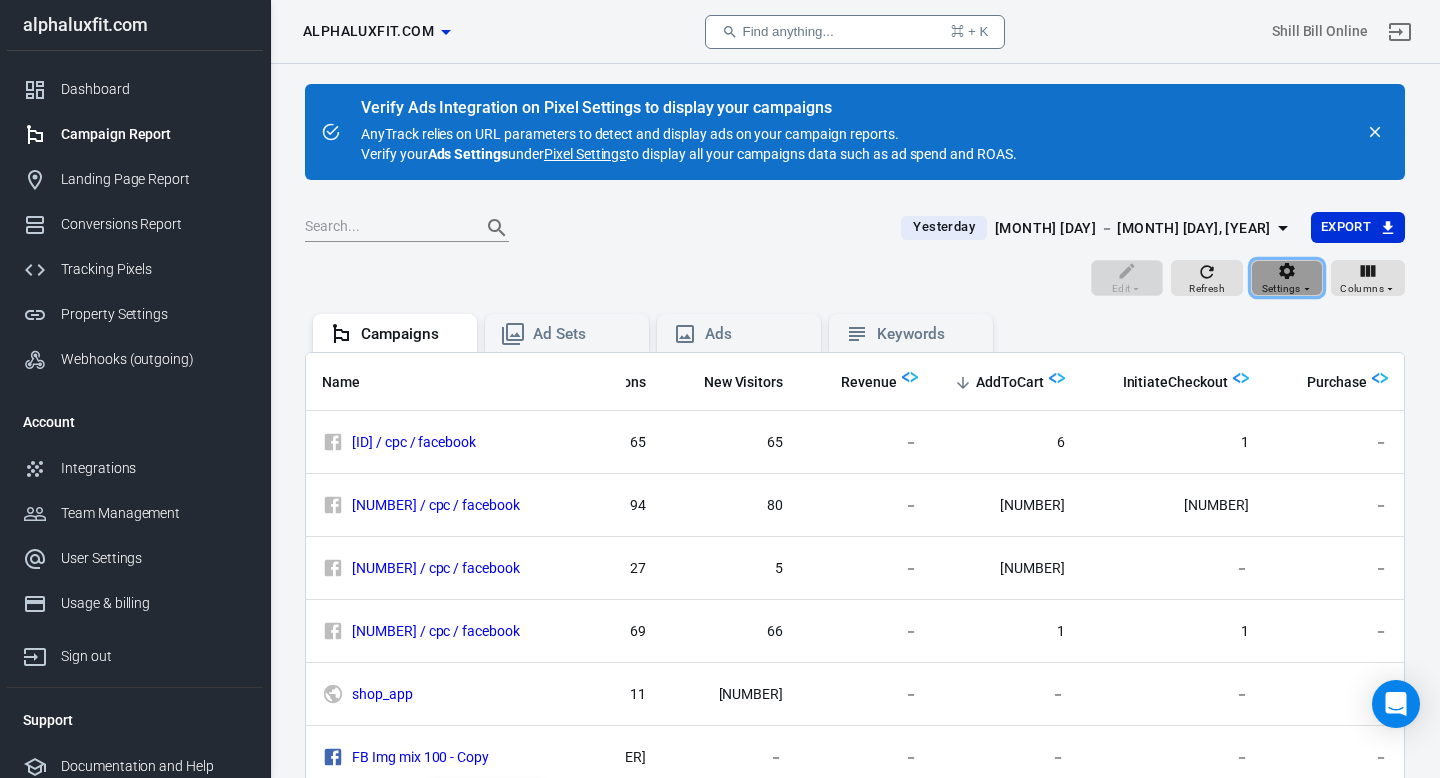 click at bounding box center (1287, 271) 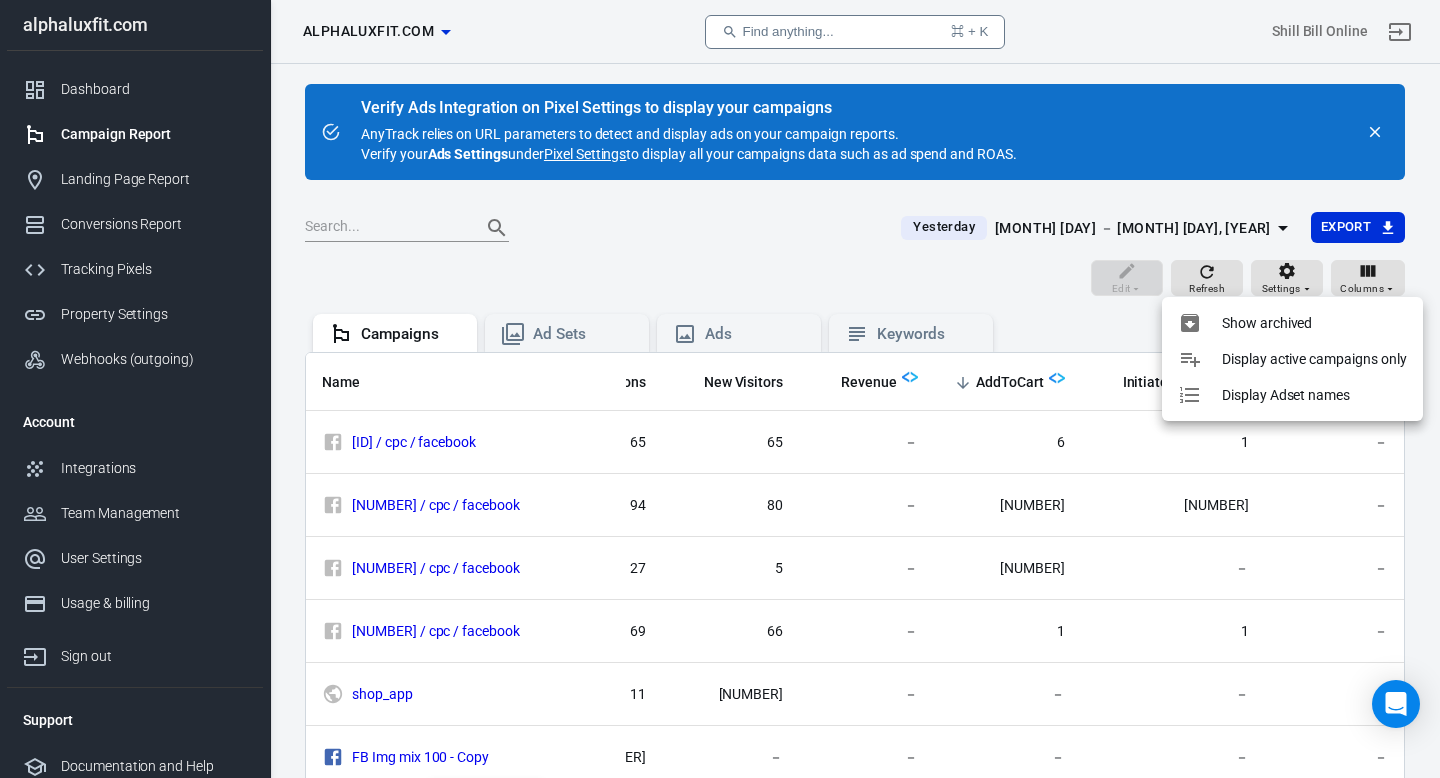click at bounding box center [720, 389] 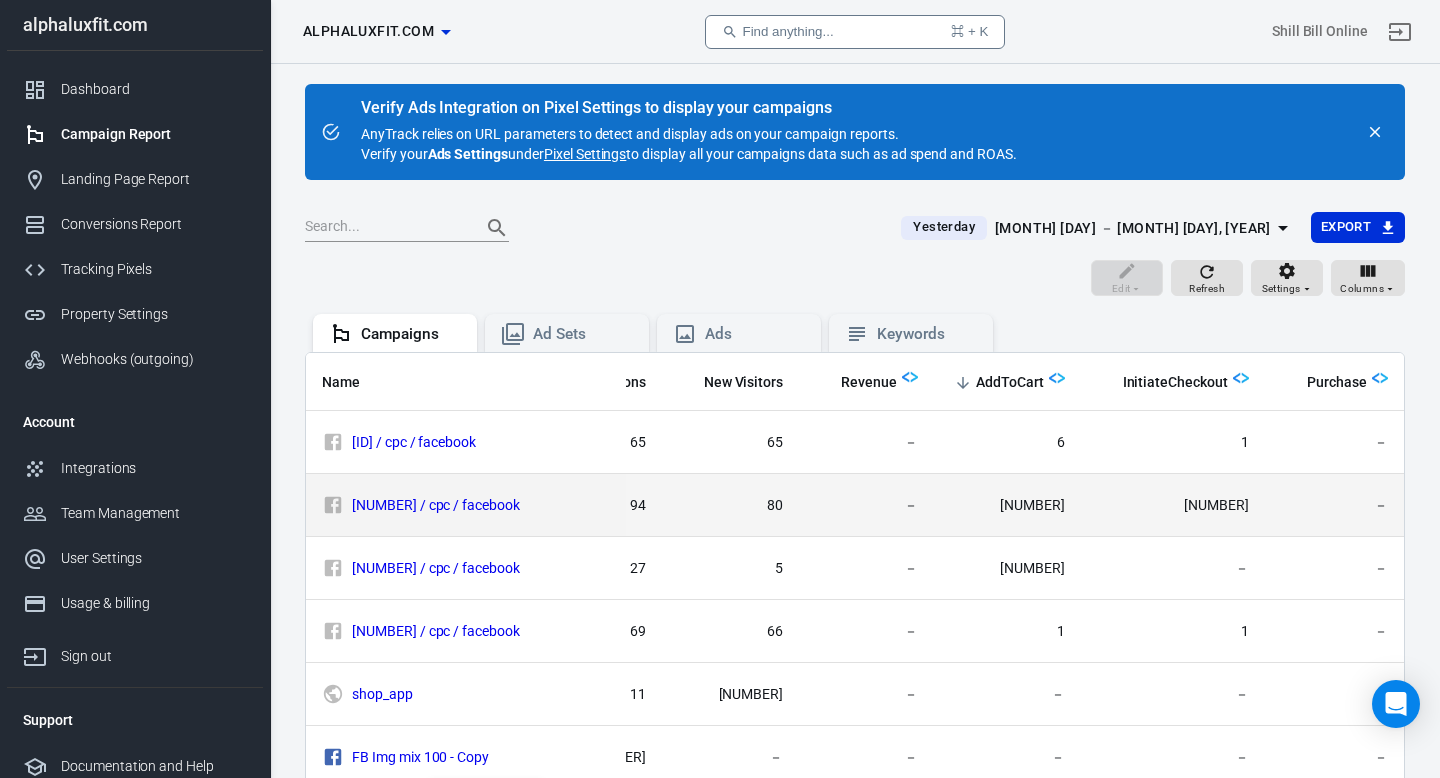 click on "[NUMBER]" at bounding box center (1173, 442) 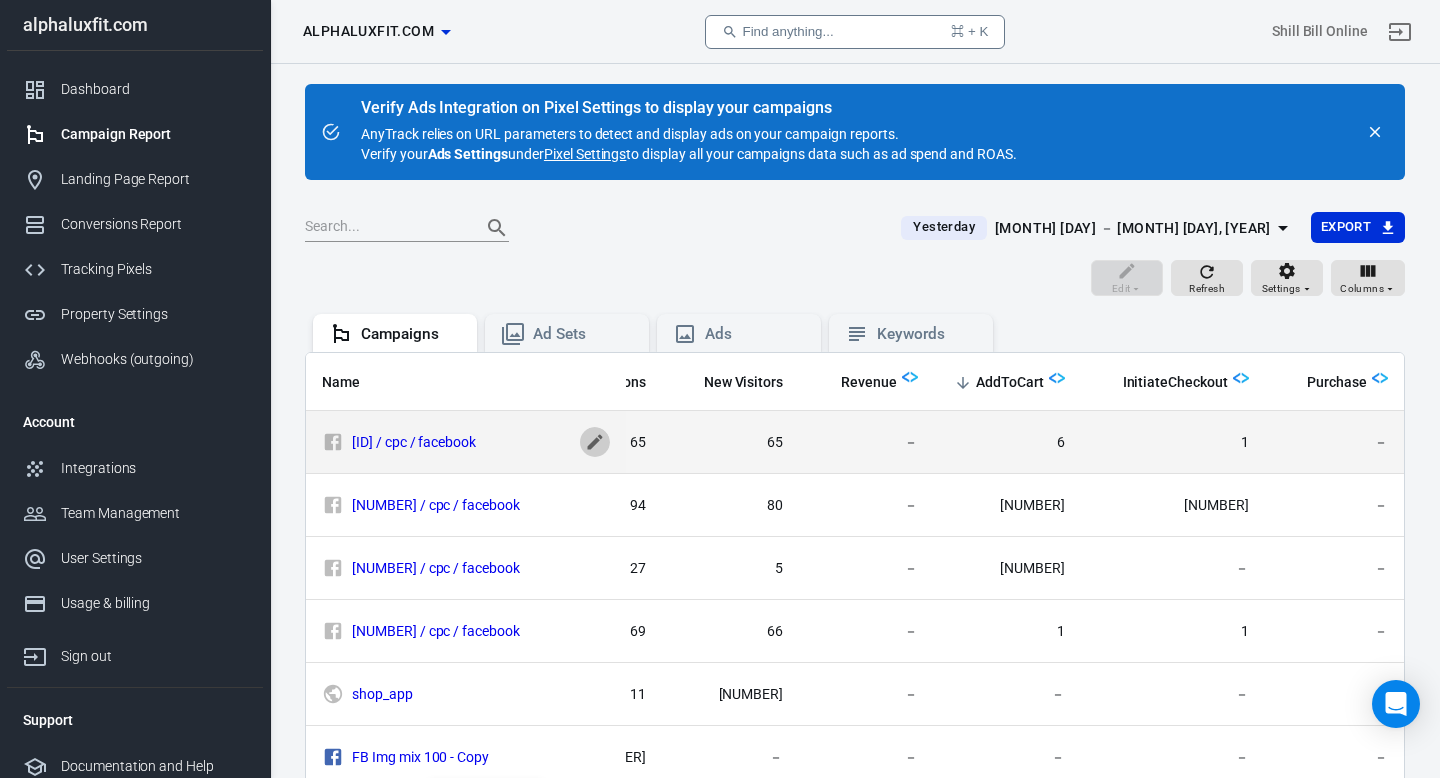 click at bounding box center [595, 442] 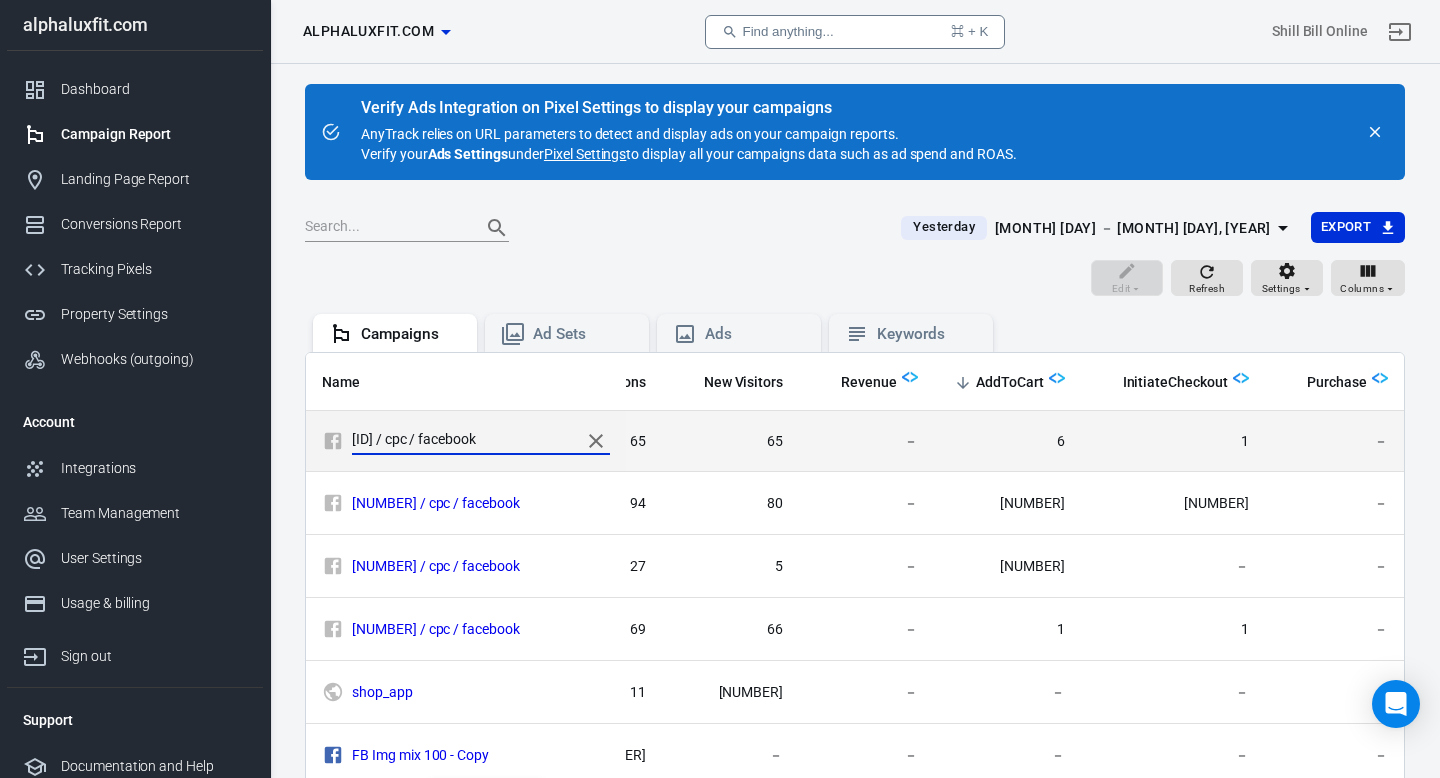 click on "[ID] / cpc / facebook" at bounding box center (461, 441) 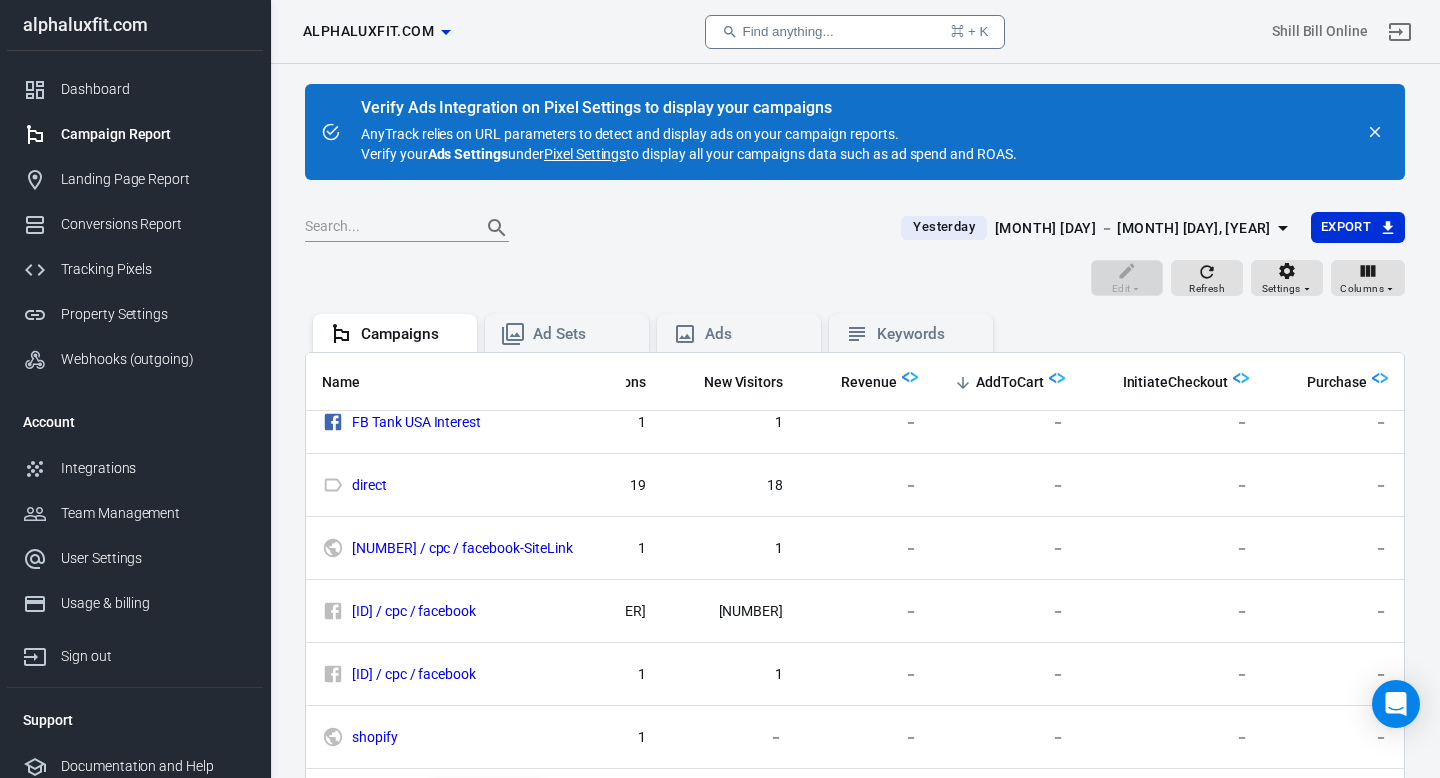 scroll, scrollTop: 0, scrollLeft: 397, axis: horizontal 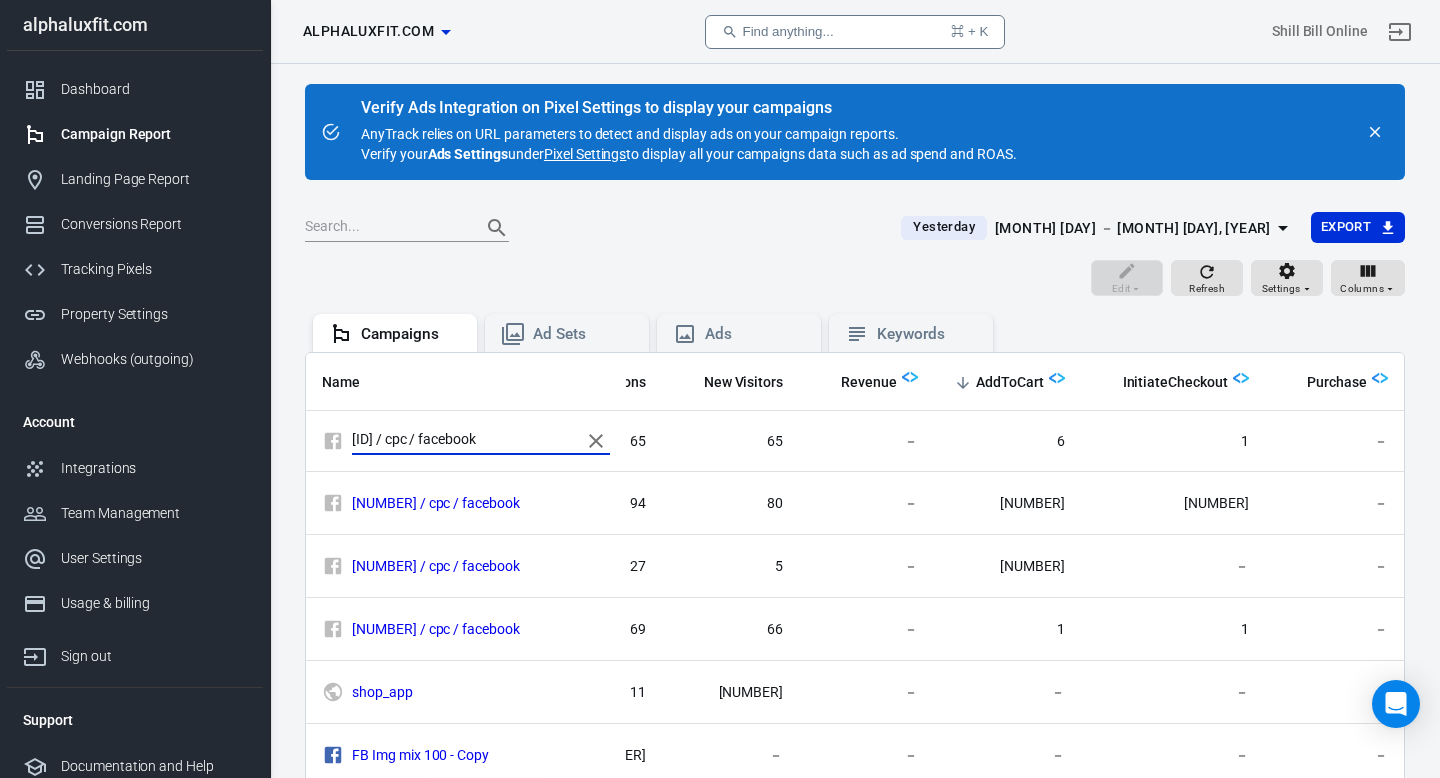 click on "Edit Refresh Settings Columns" at bounding box center [855, 278] 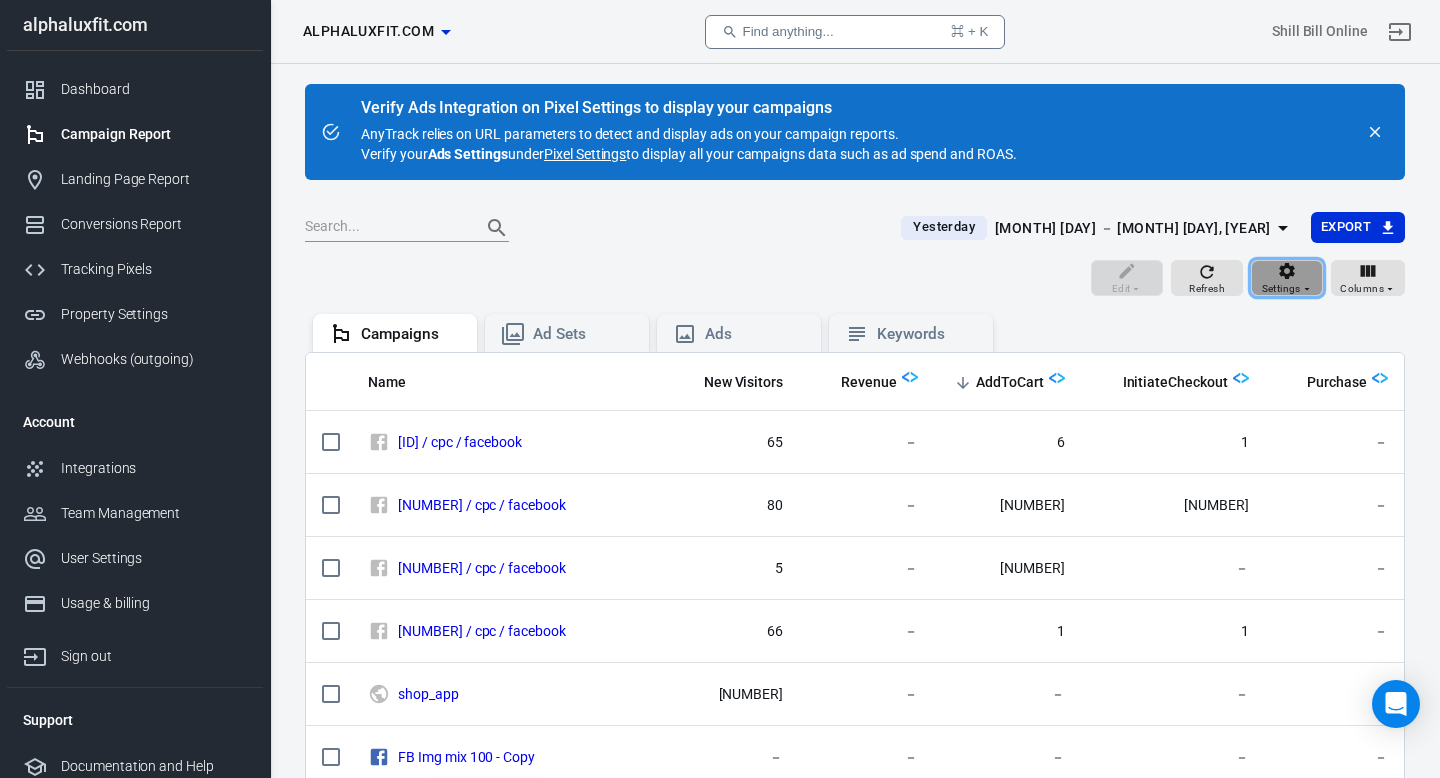 click on "Settings" at bounding box center [1287, 278] 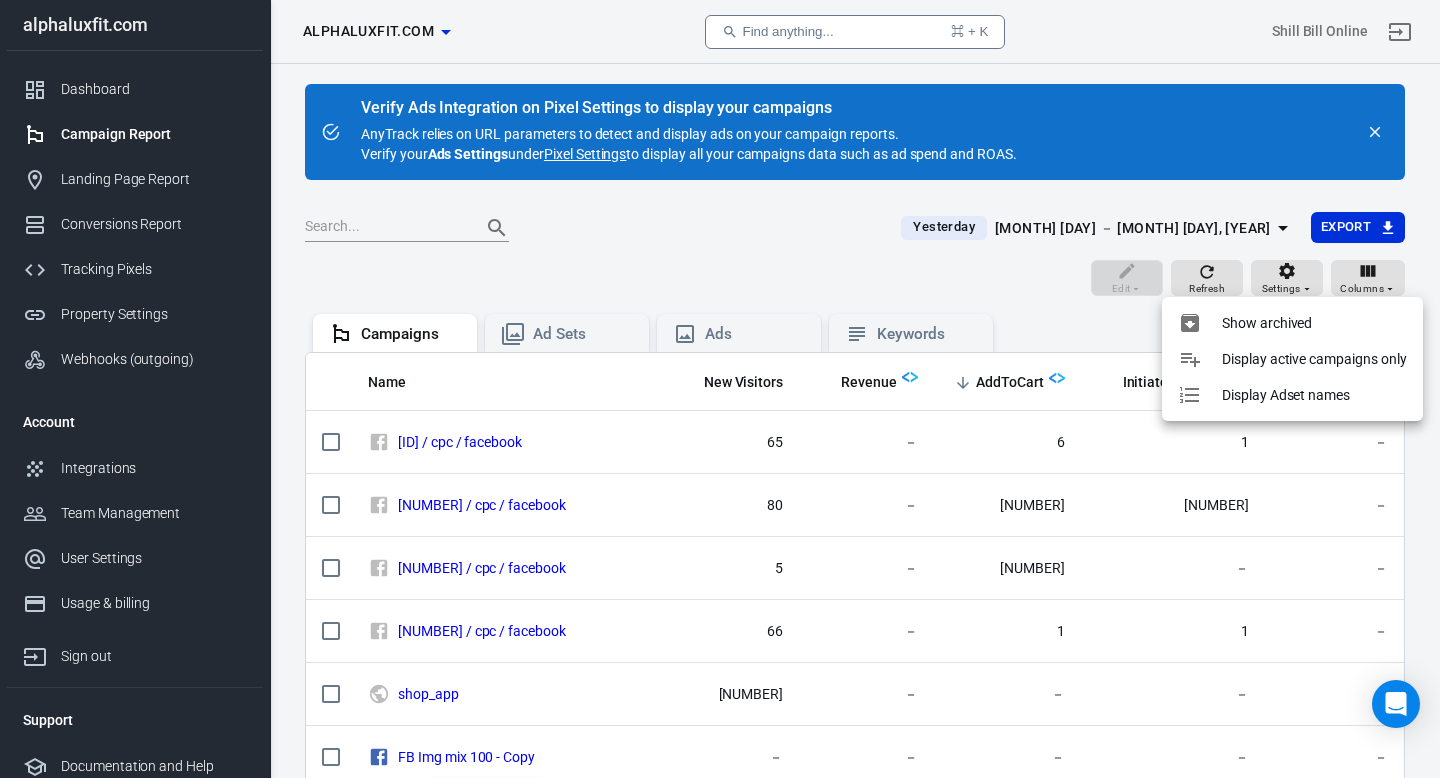 click on "Display Adset names" at bounding box center [1267, 323] 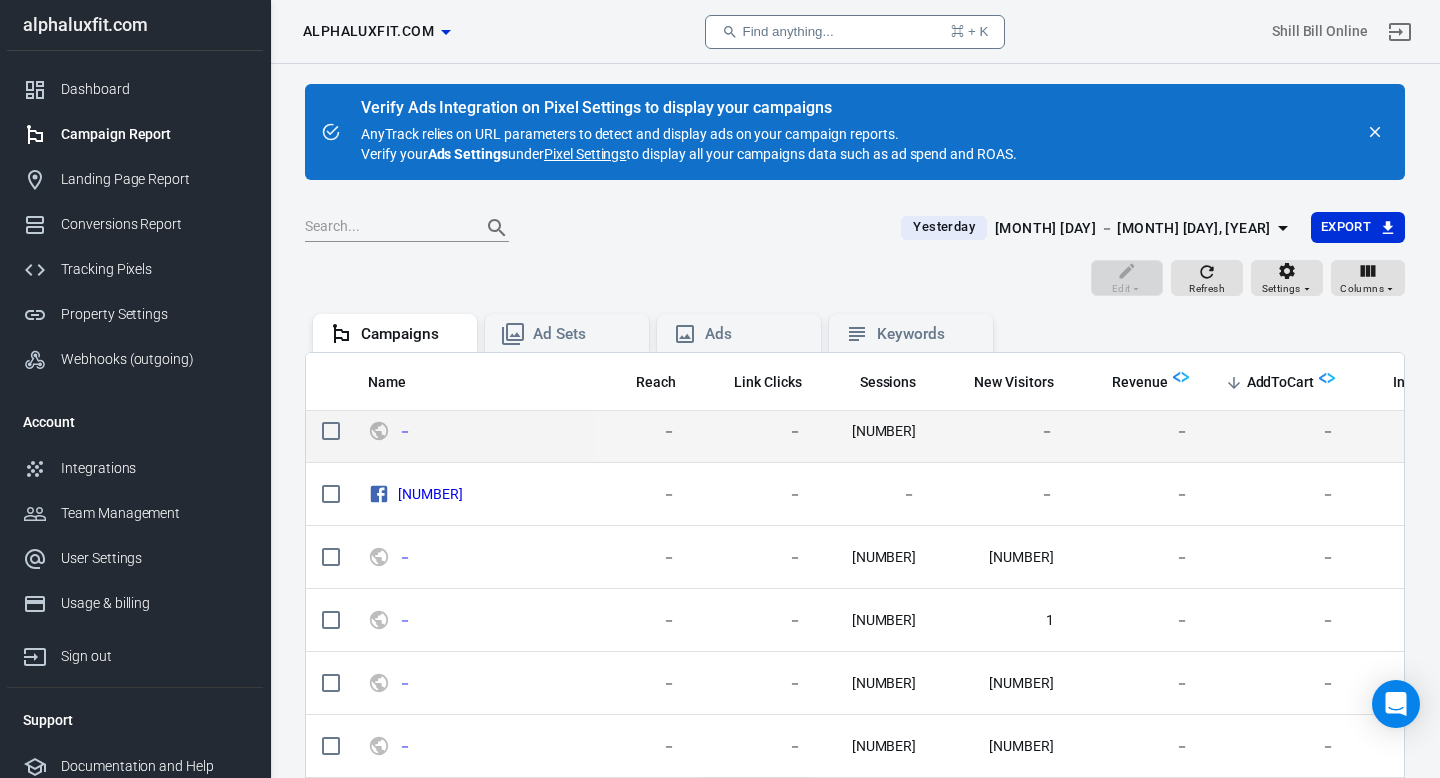 scroll, scrollTop: 0, scrollLeft: 0, axis: both 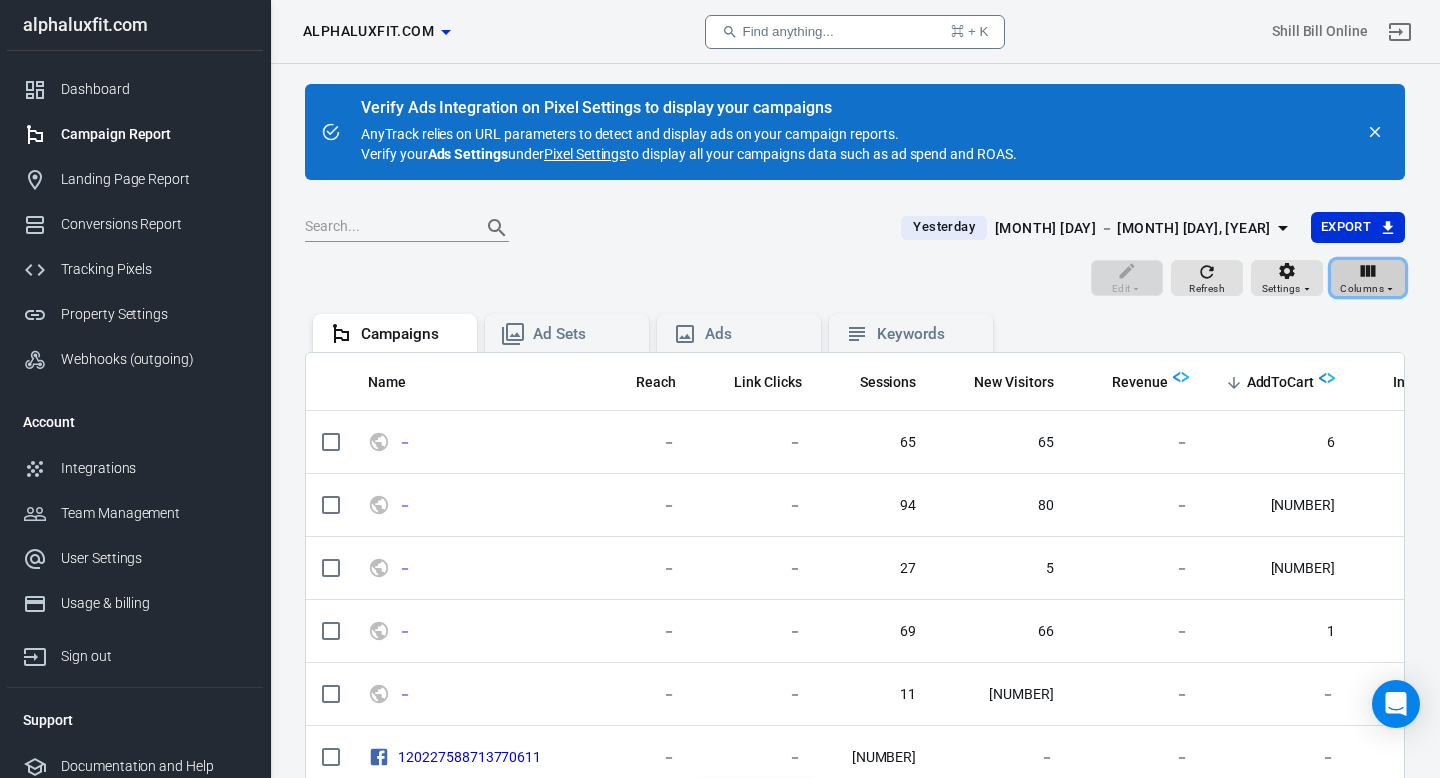 click on "Columns" at bounding box center (1368, 278) 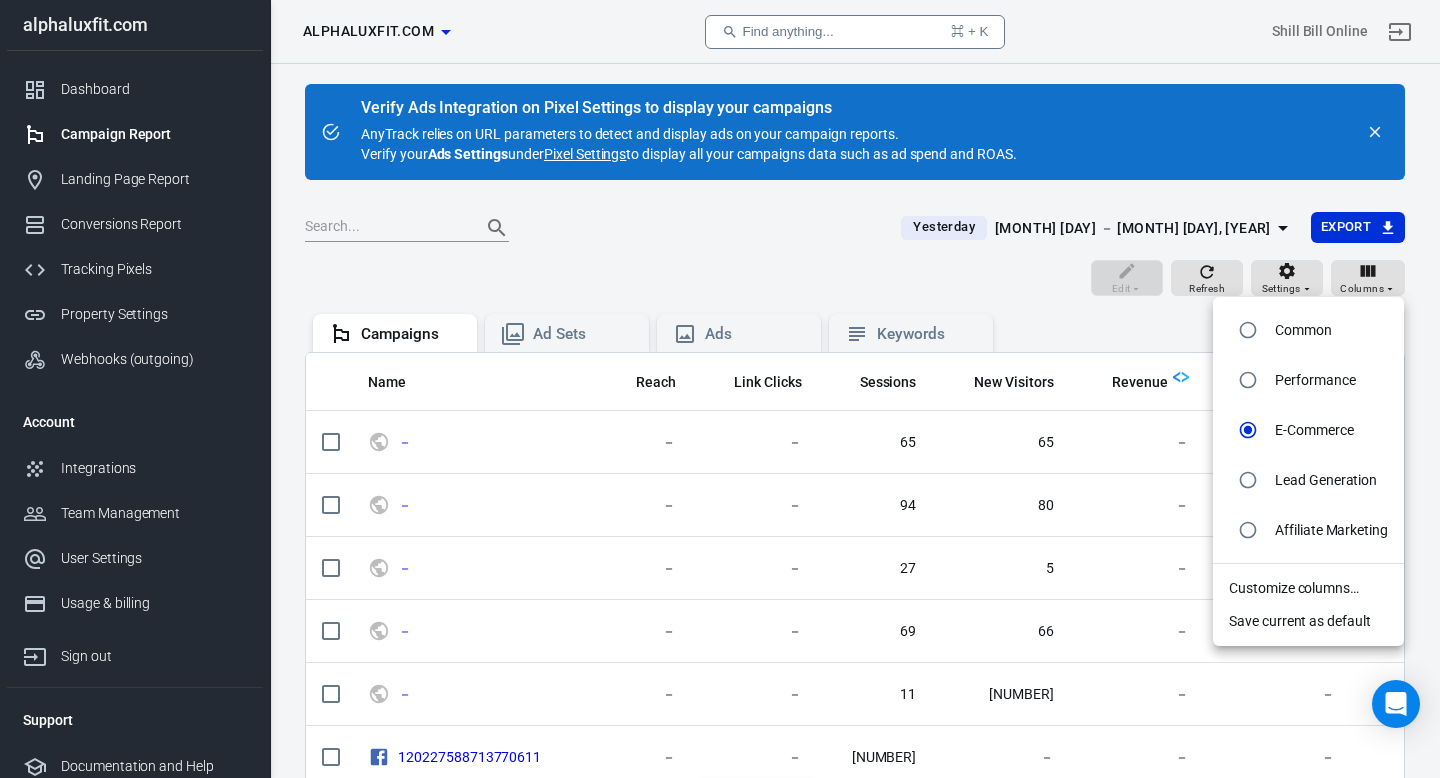 click at bounding box center [720, 389] 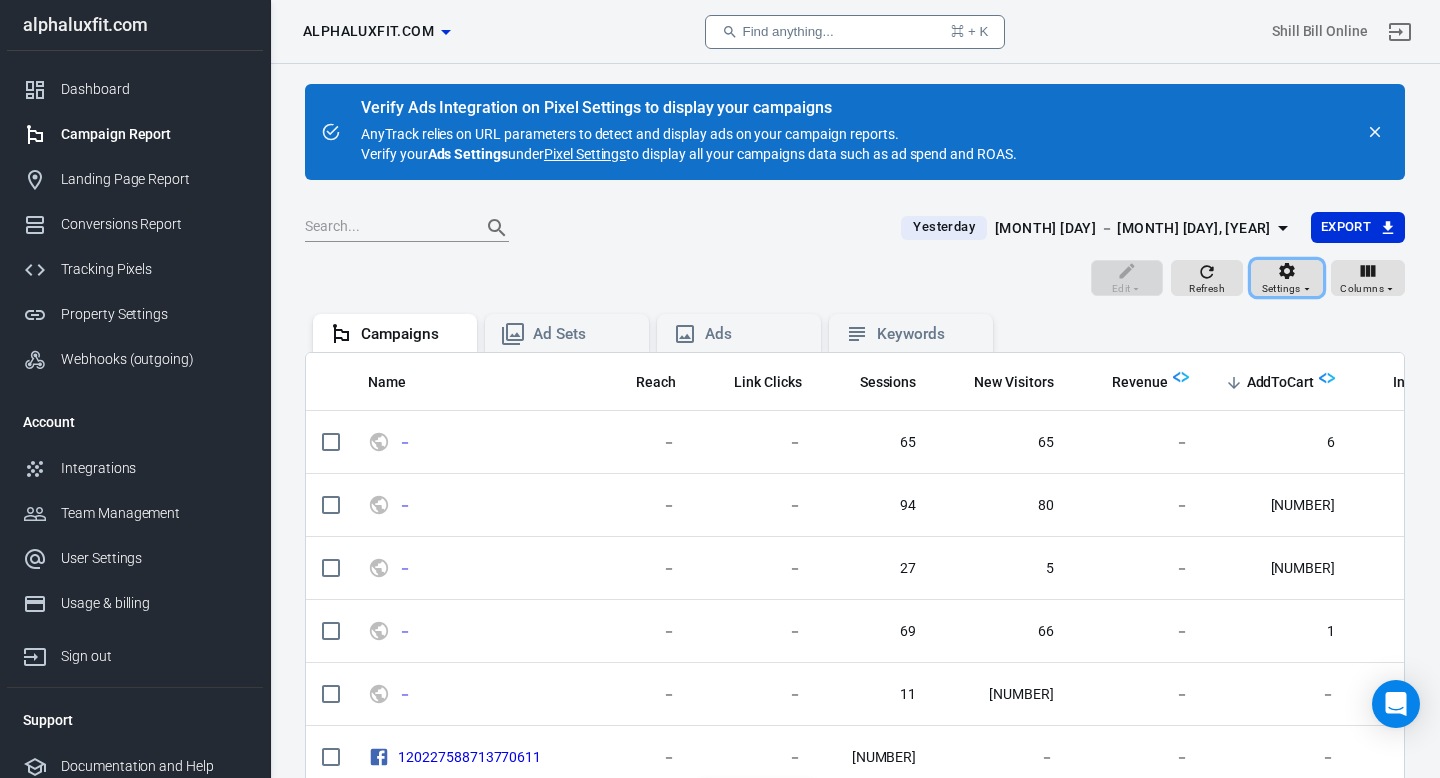 click on "Settings" at bounding box center (1287, 278) 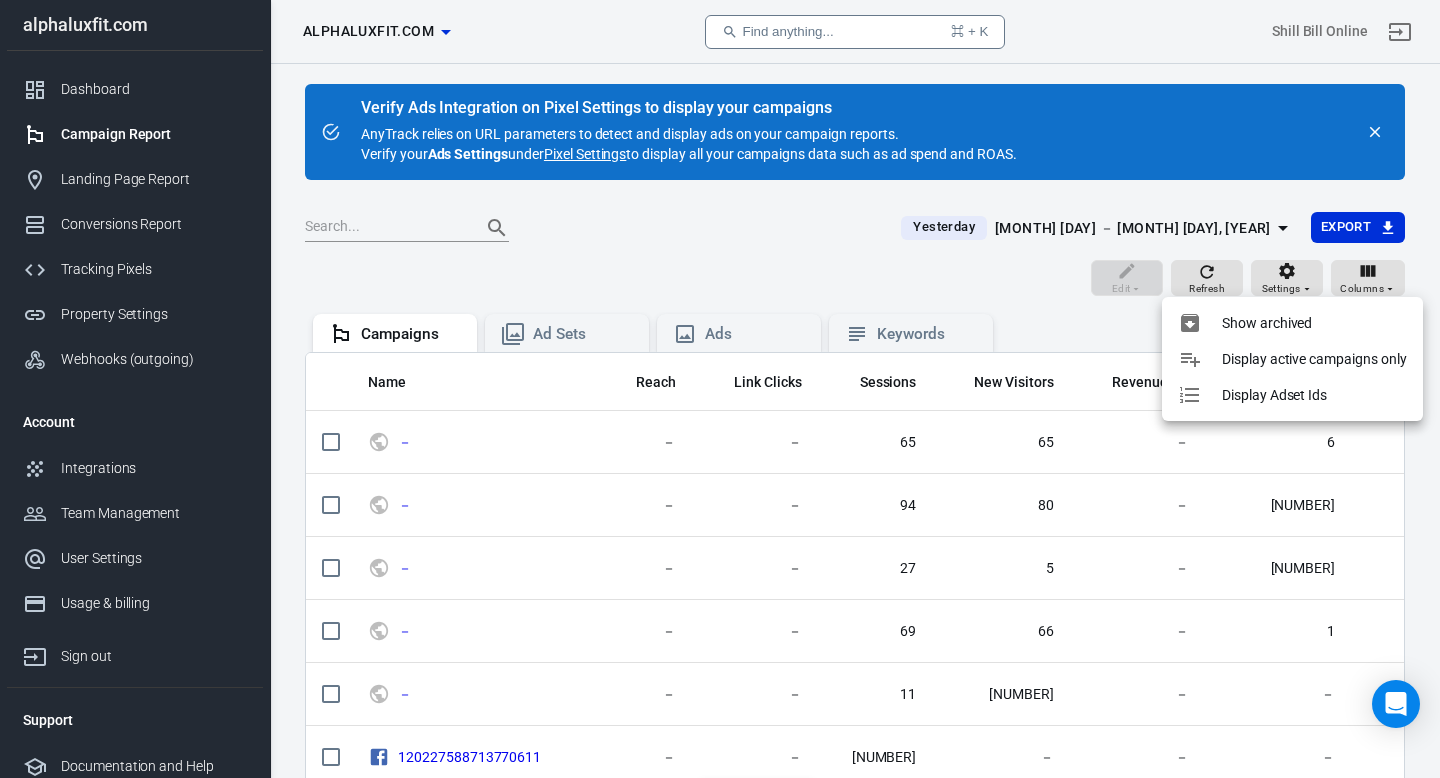 click on "Display Adset Ids" at bounding box center [1267, 323] 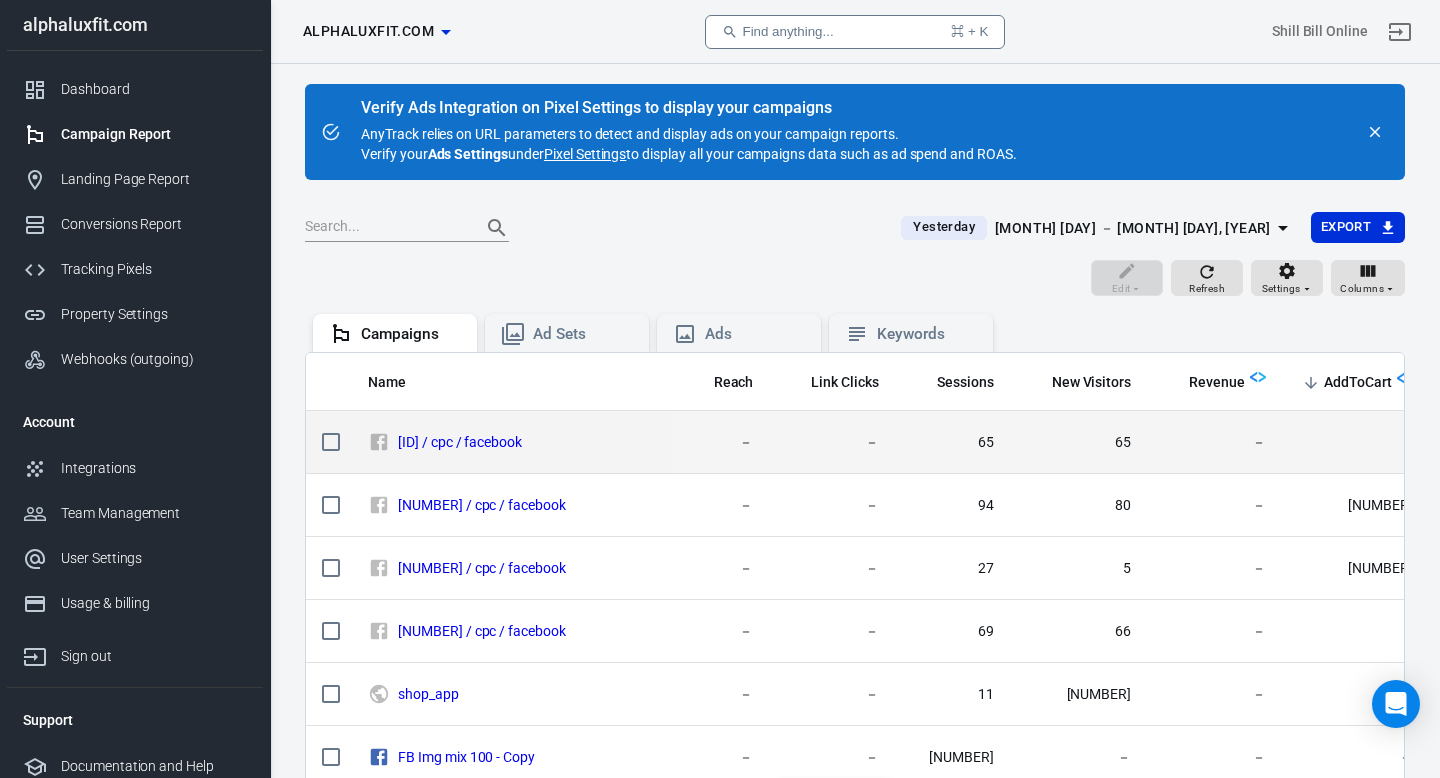 click on "－" at bounding box center [832, 442] 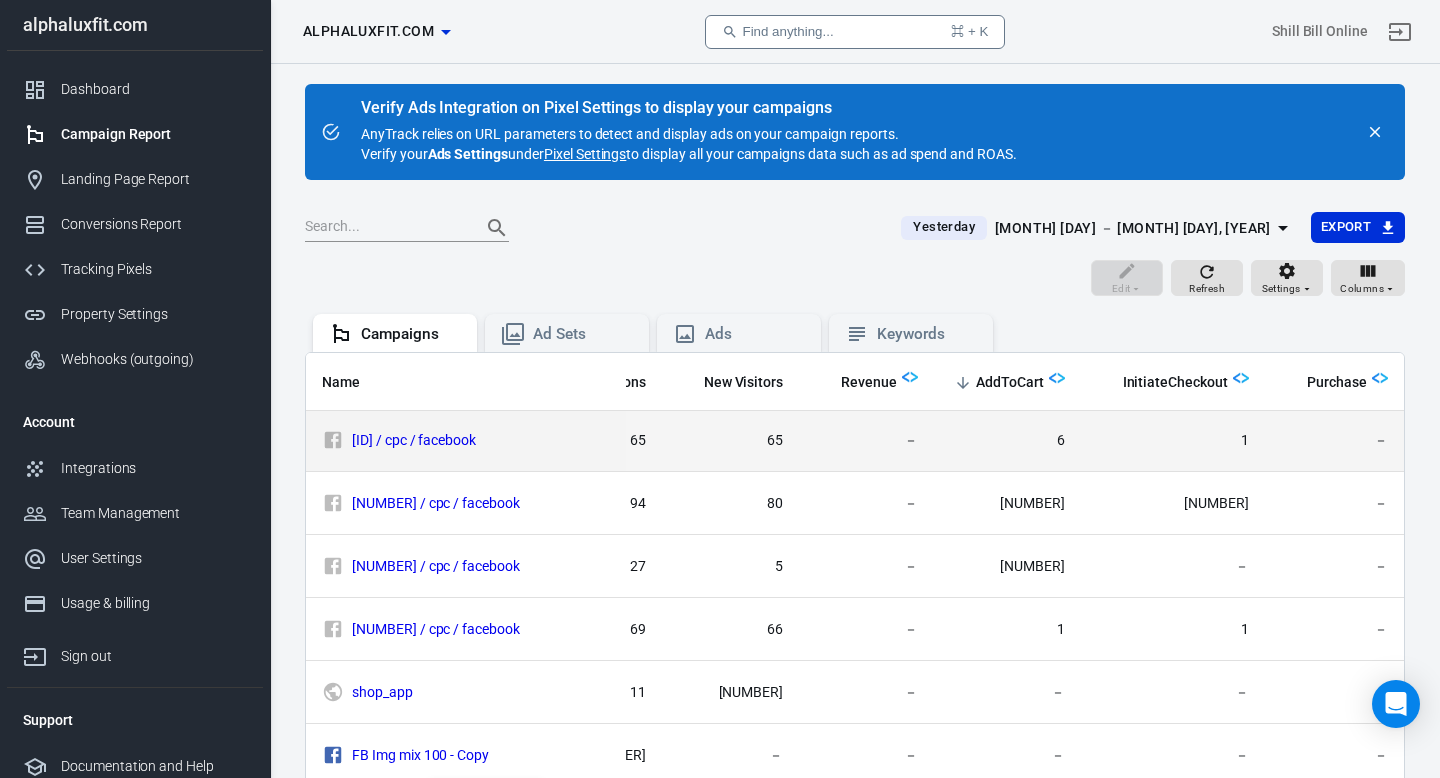 scroll, scrollTop: 4, scrollLeft: 397, axis: both 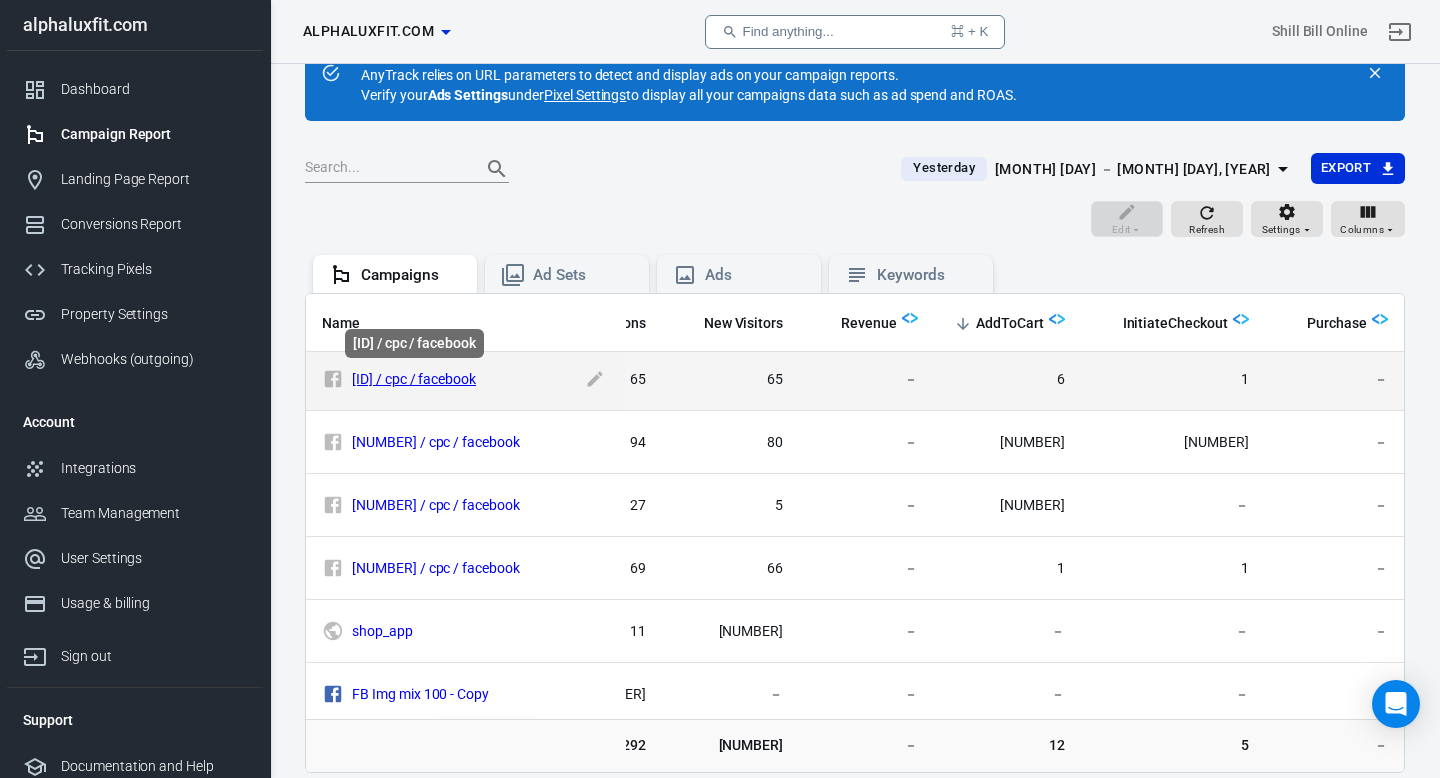click on "[ID] / cpc / facebook" at bounding box center [414, 379] 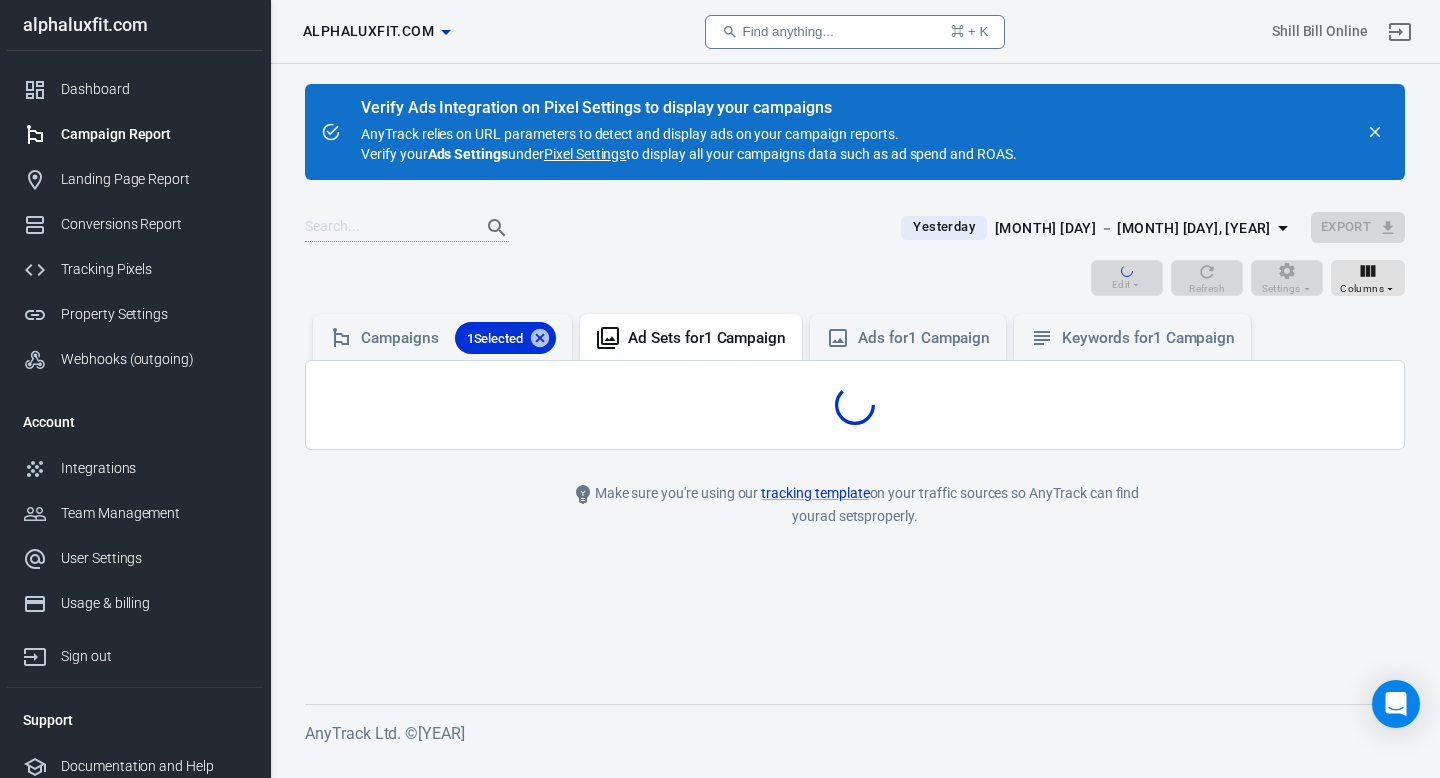 scroll, scrollTop: 0, scrollLeft: 0, axis: both 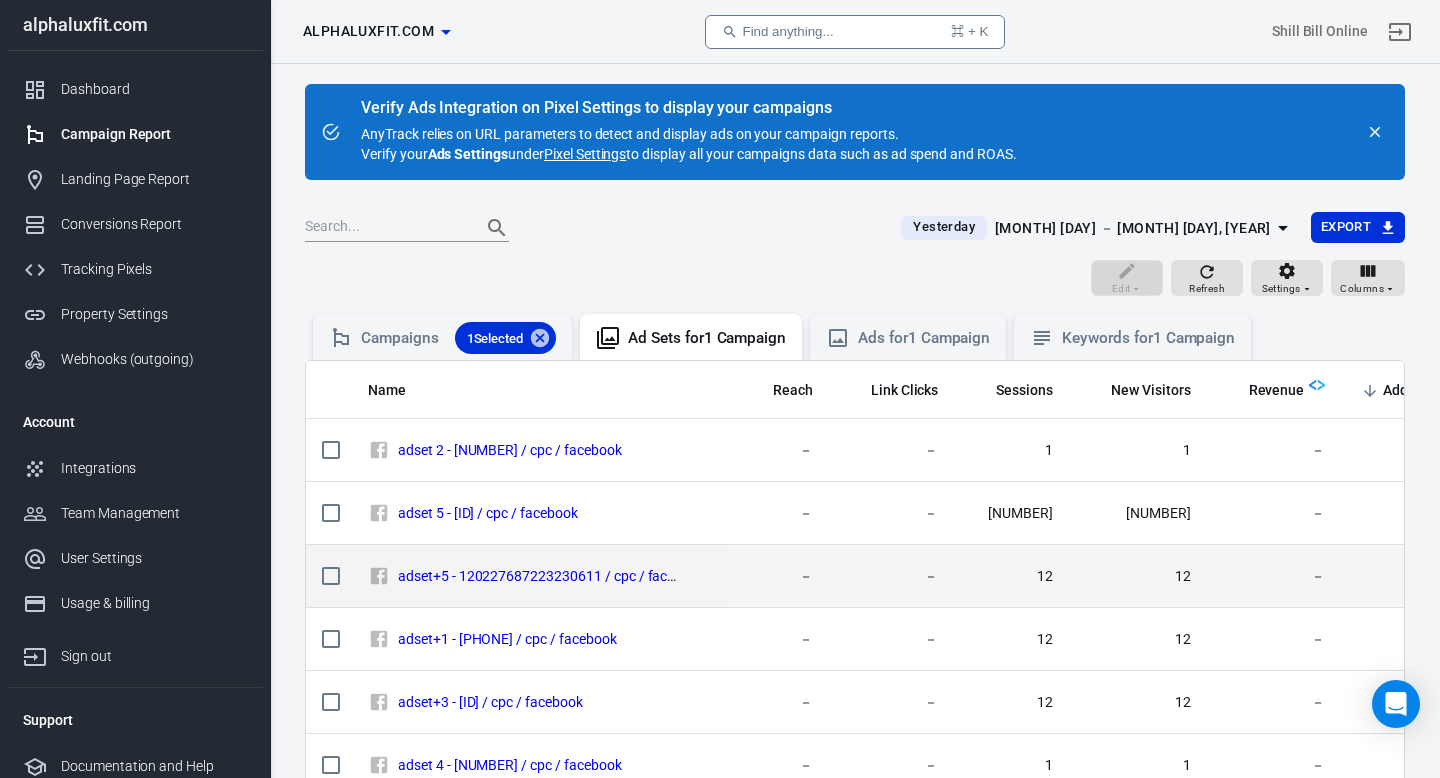 click on "12" at bounding box center (1011, 450) 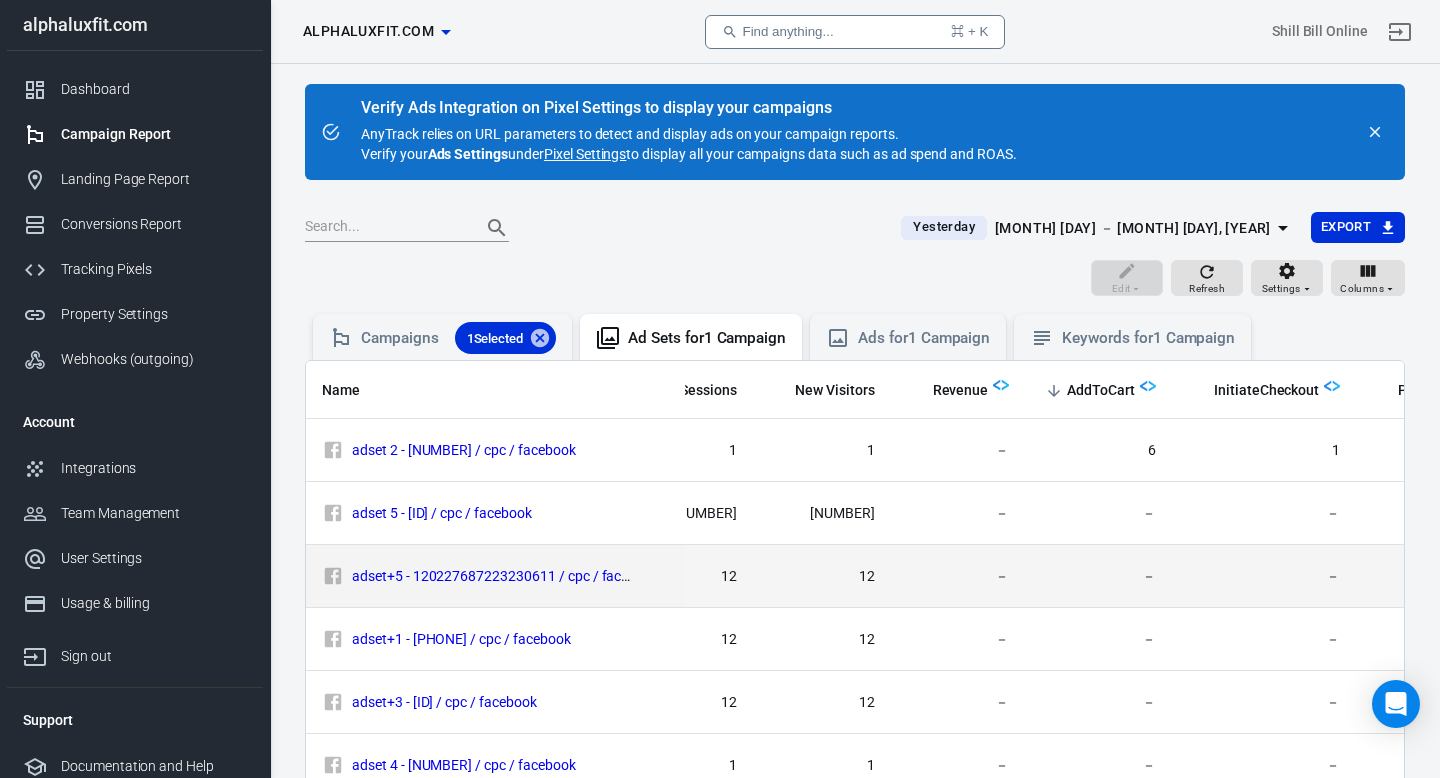 scroll, scrollTop: 0, scrollLeft: 320, axis: horizontal 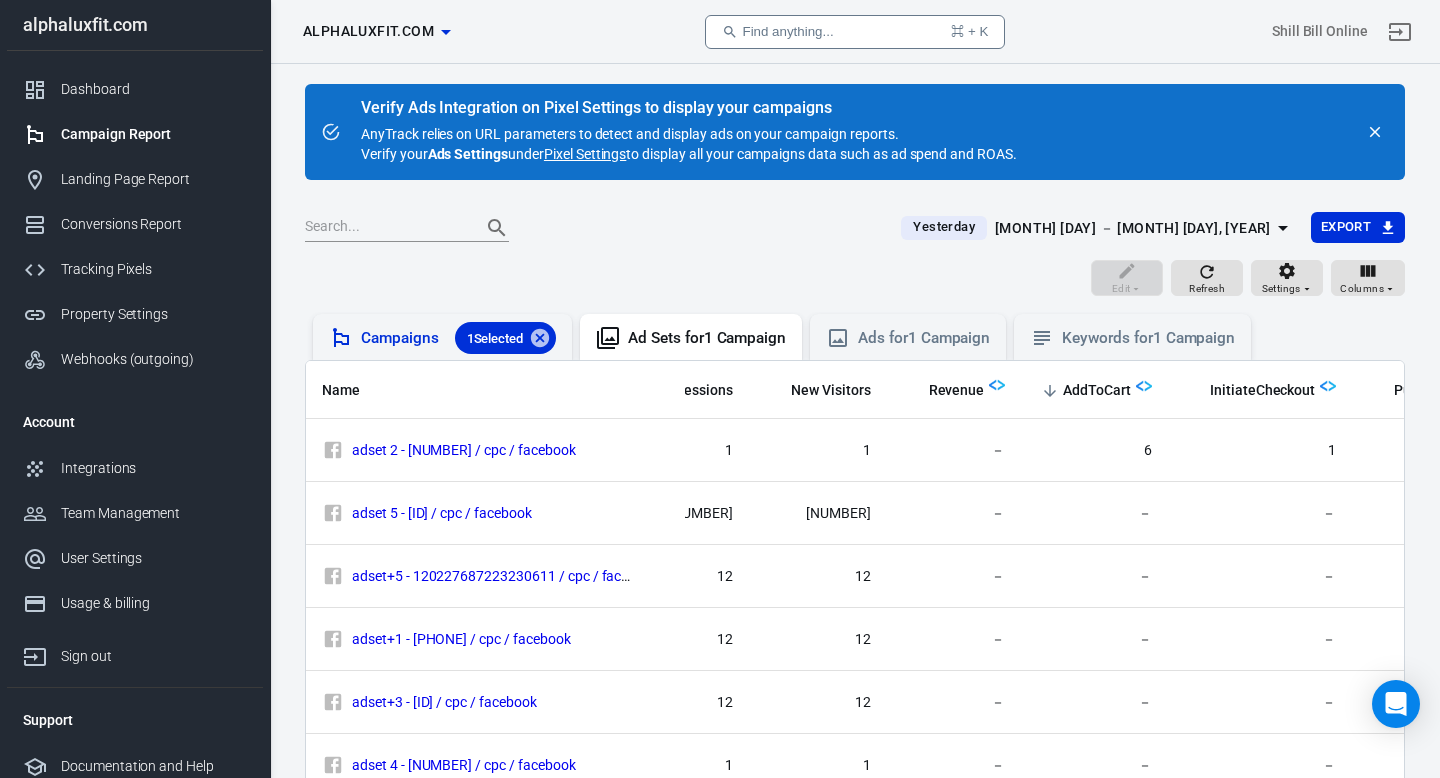 click on "Campaigns 1  Selected" at bounding box center (458, 338) 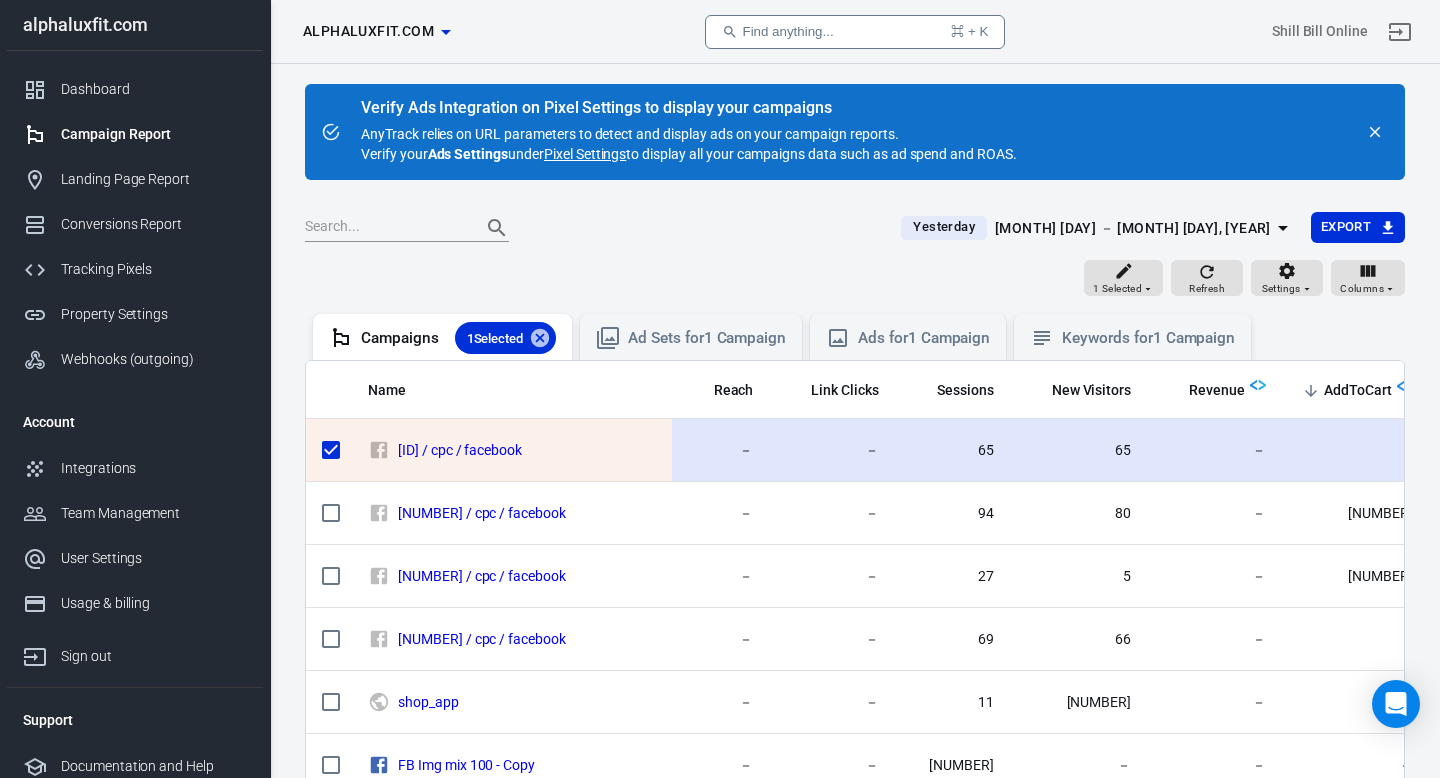 click at bounding box center [331, 450] 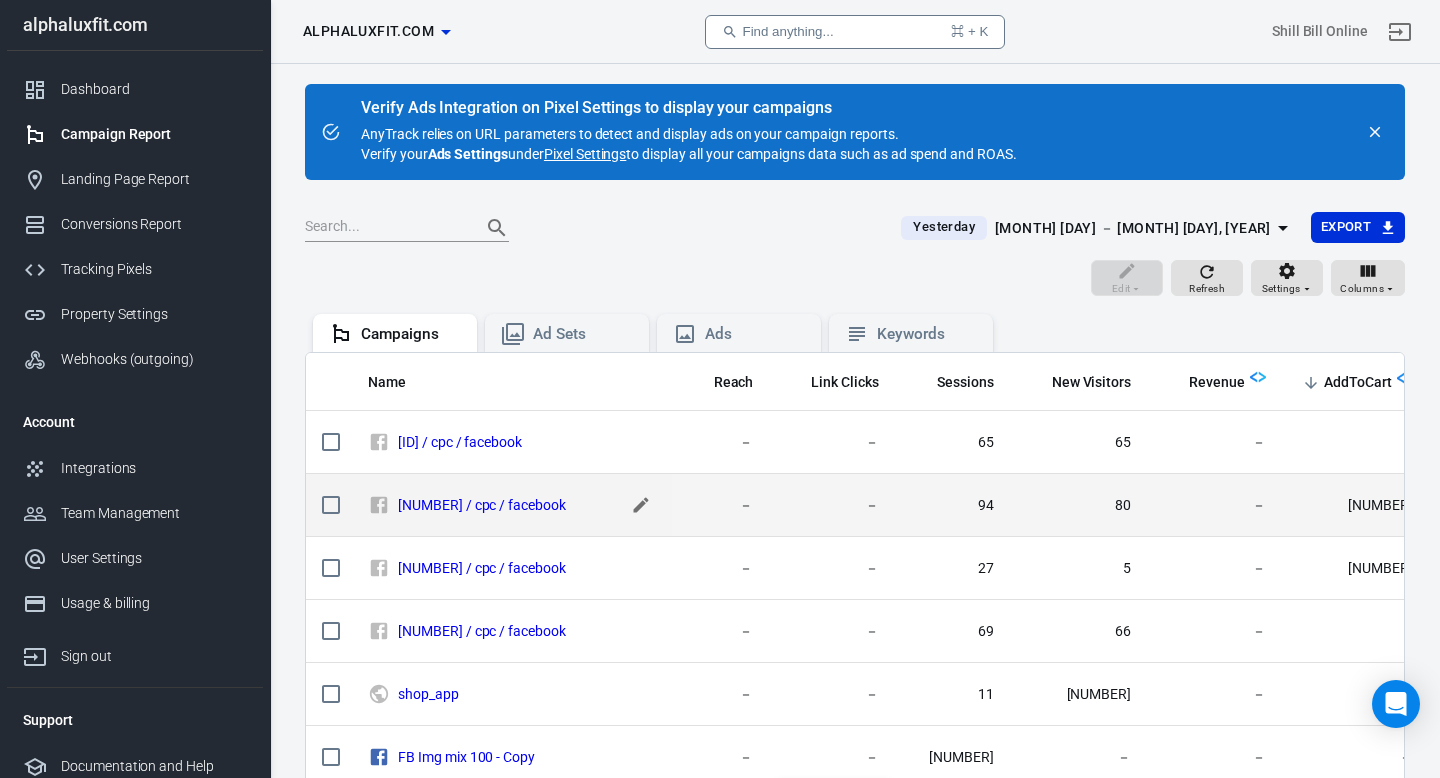 click at bounding box center [641, 442] 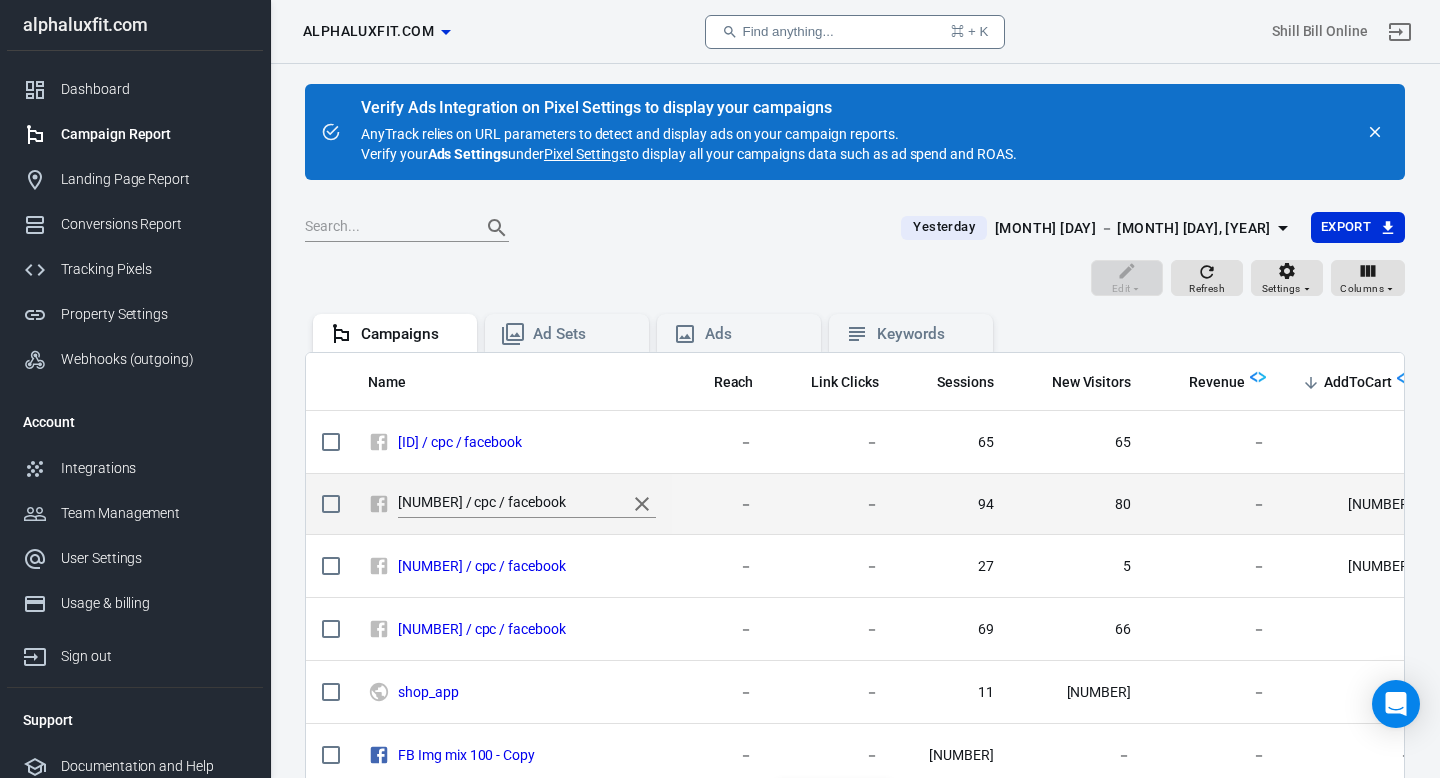 click at bounding box center (642, 504) 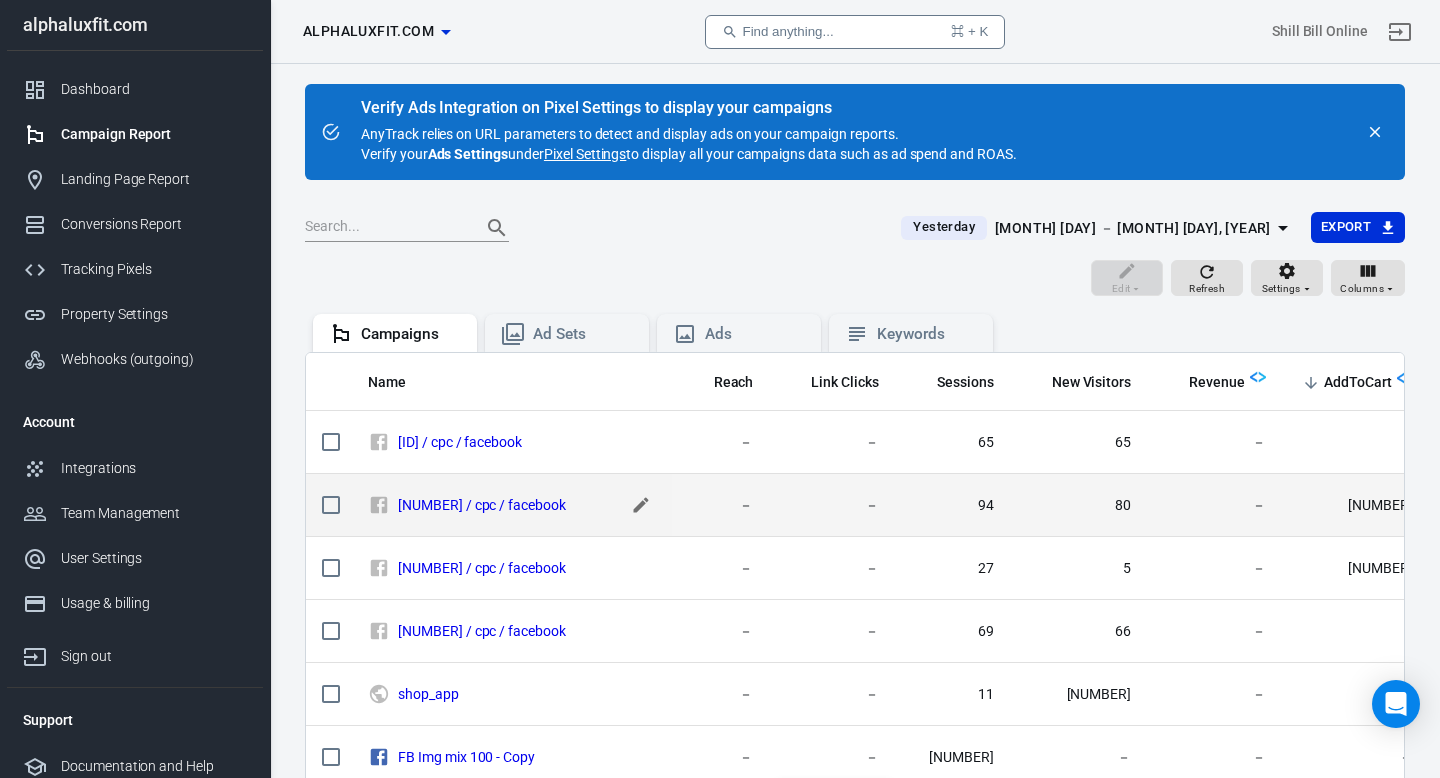 click at bounding box center [641, 442] 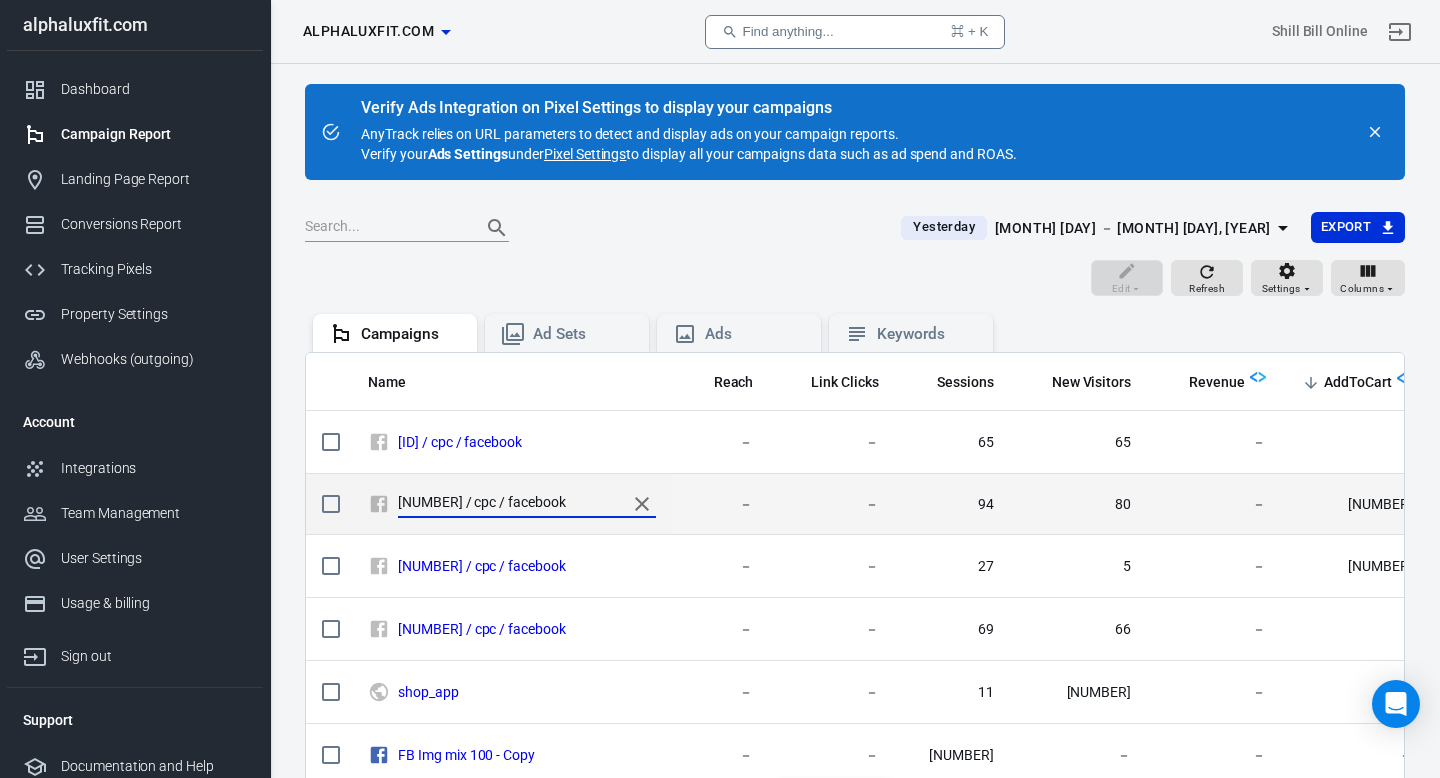 click on "[NUMBER] / cpc / facebook" at bounding box center (507, 504) 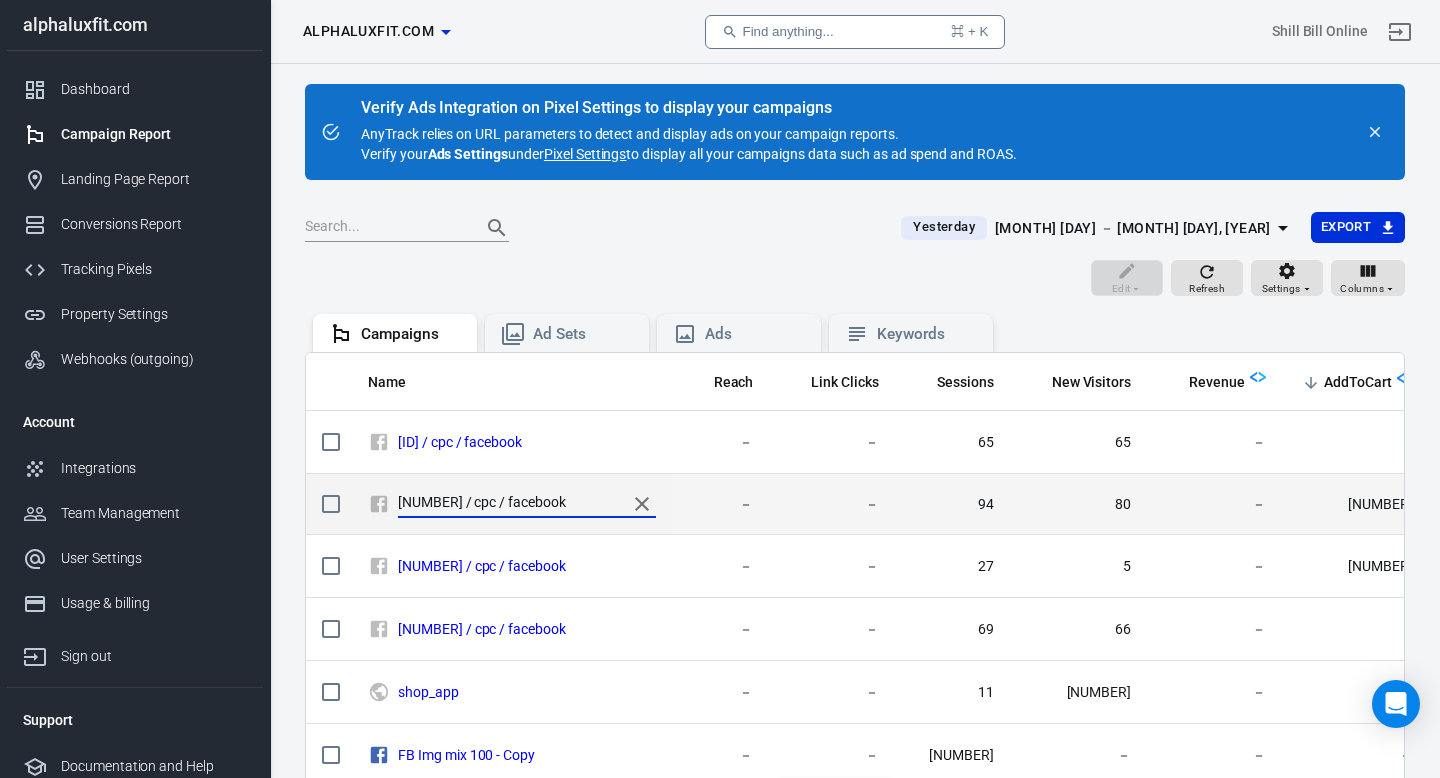 click on "－" at bounding box center [721, 442] 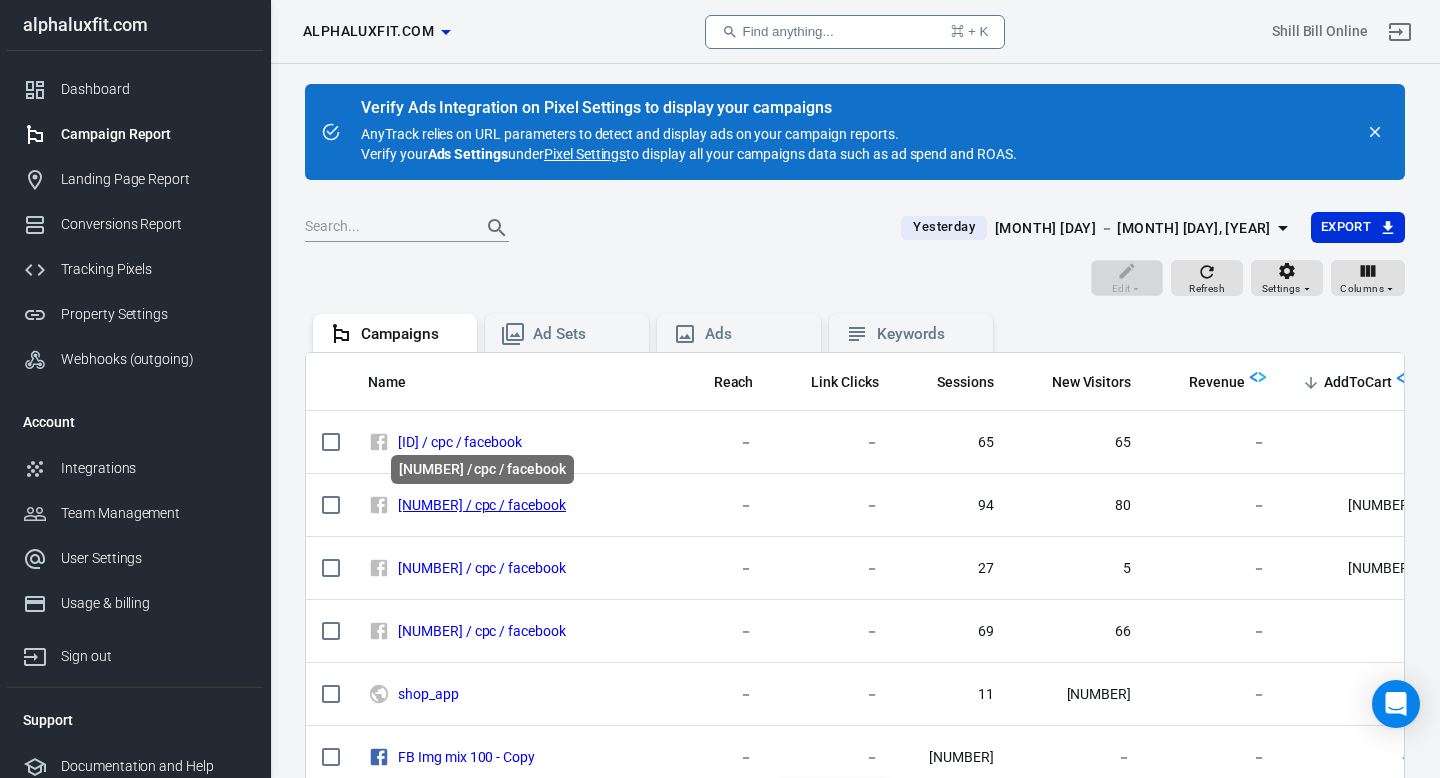 click on "[NUMBER] / cpc / facebook" at bounding box center [482, 505] 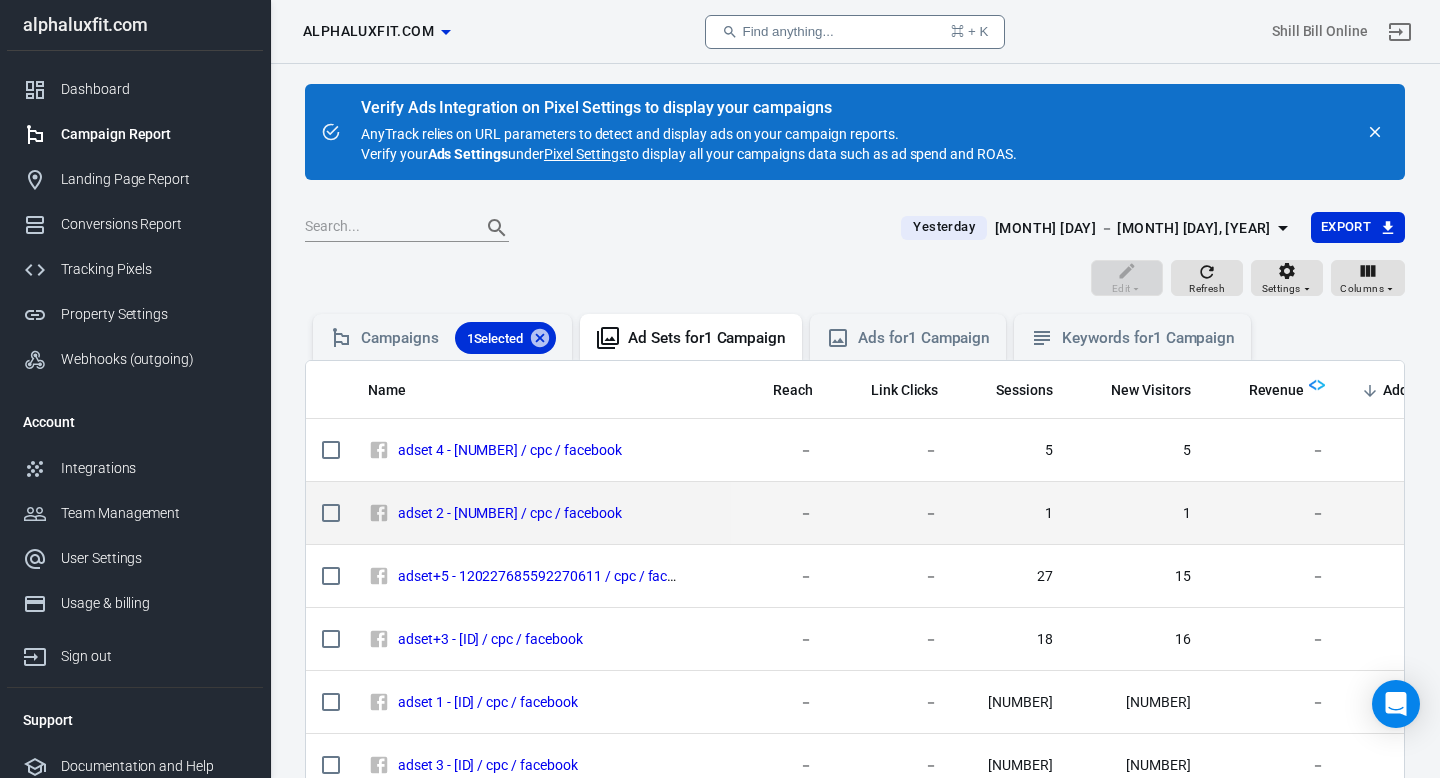 click on "－" at bounding box center [780, 450] 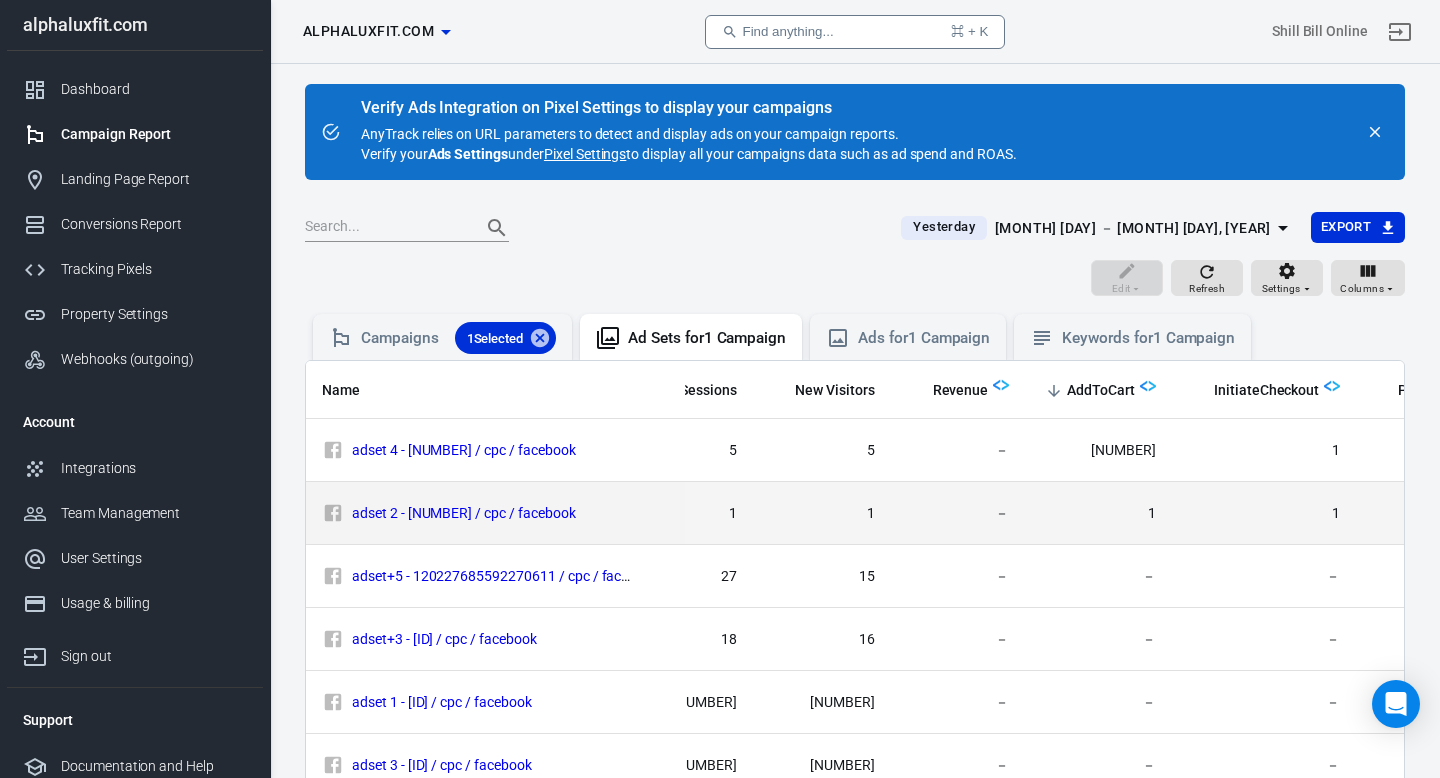 scroll, scrollTop: 0, scrollLeft: 320, axis: horizontal 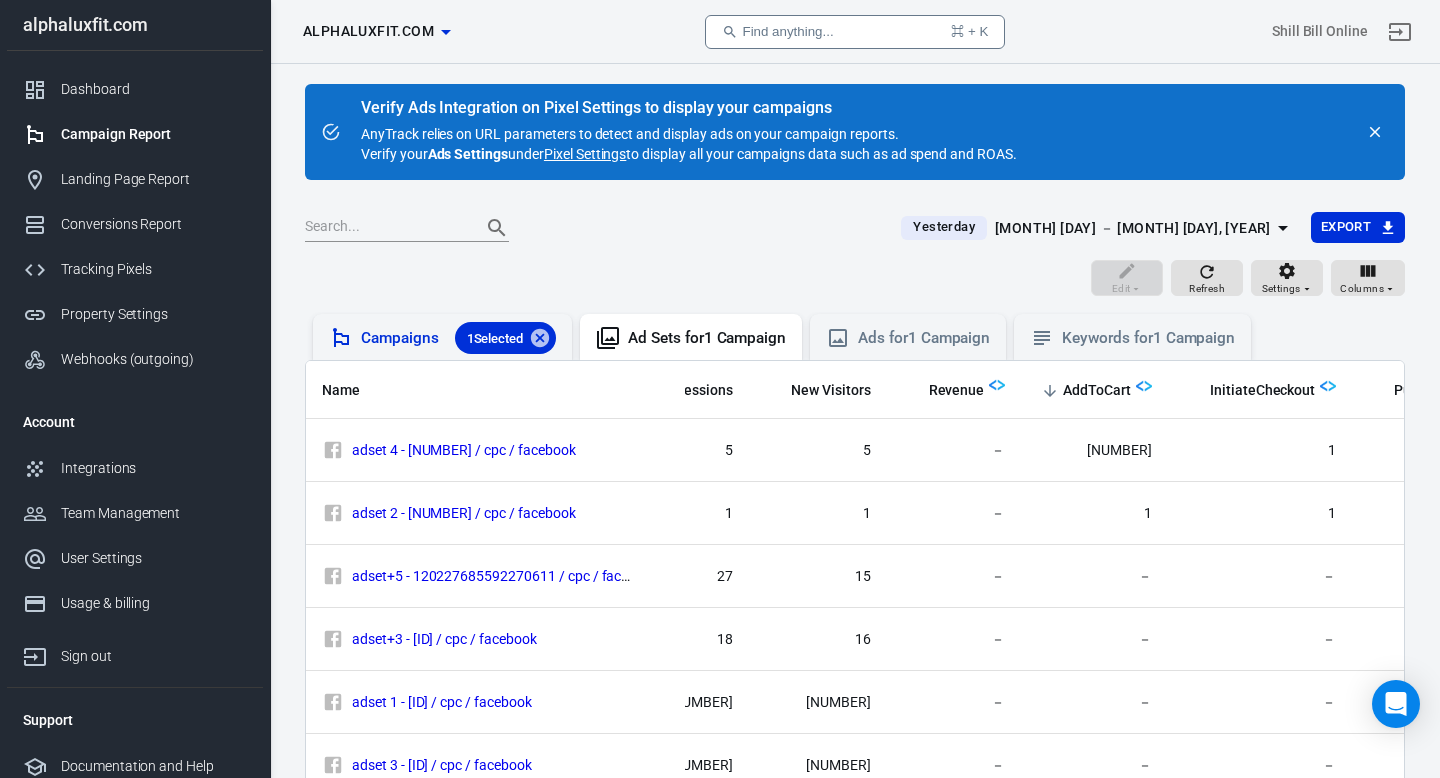 click on "Campaigns 1  Selected" at bounding box center [458, 338] 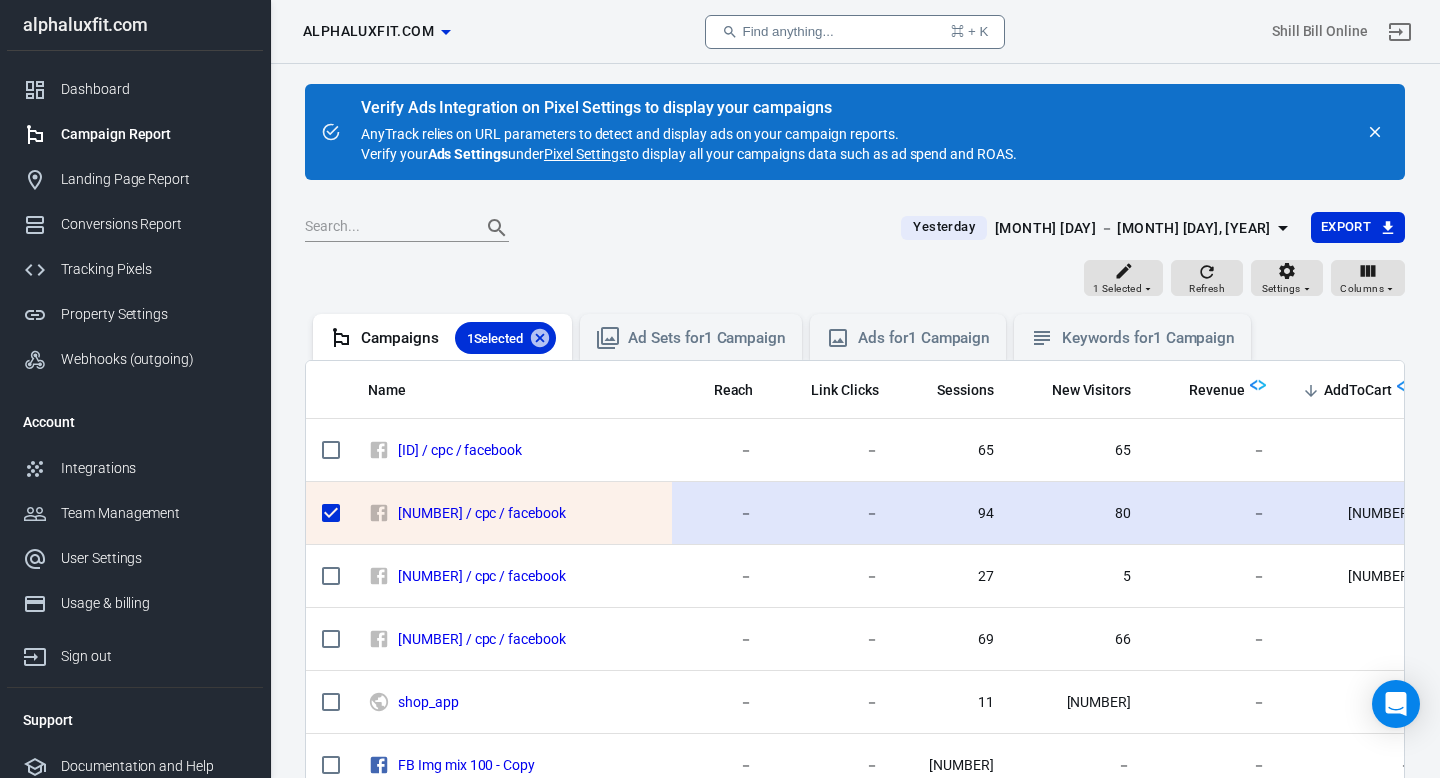click at bounding box center [331, 513] 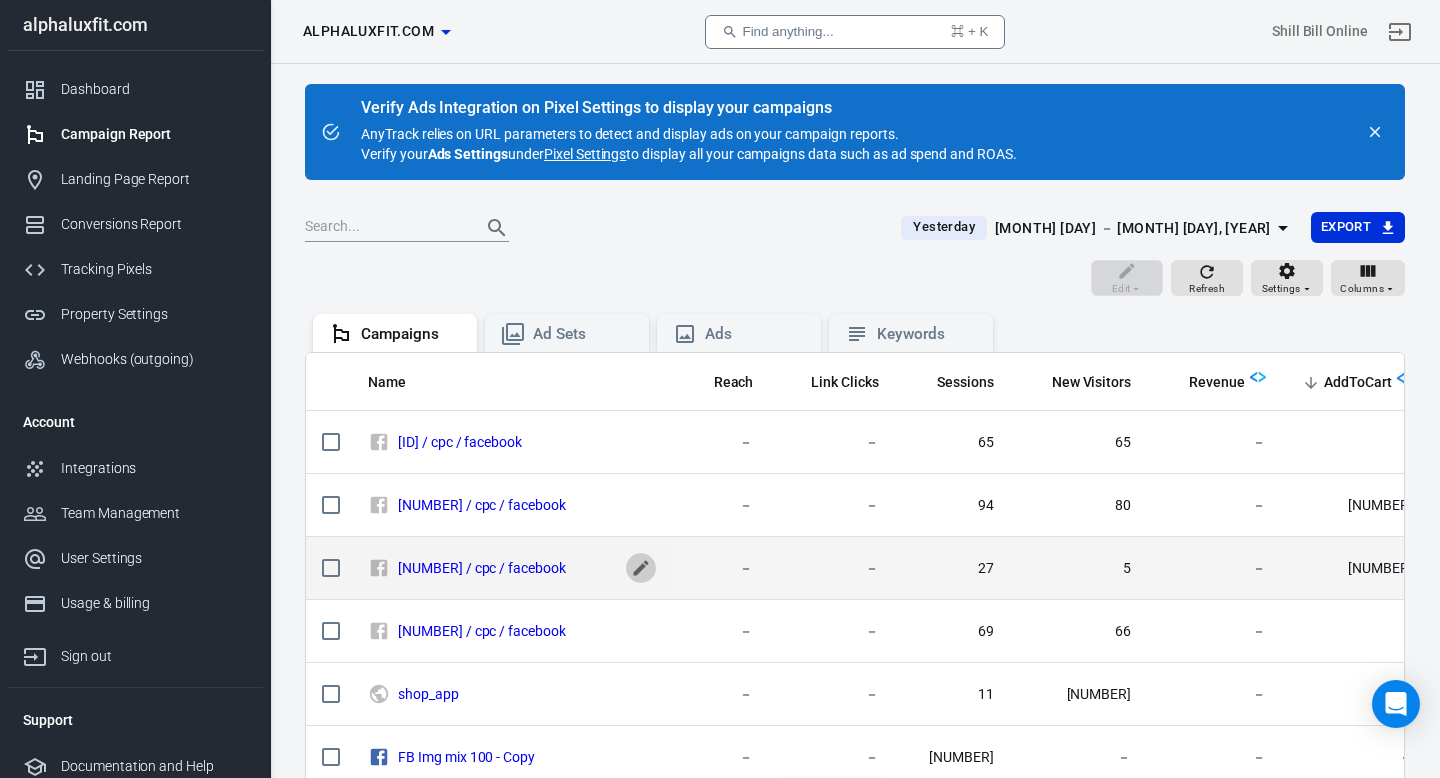 click at bounding box center (641, 442) 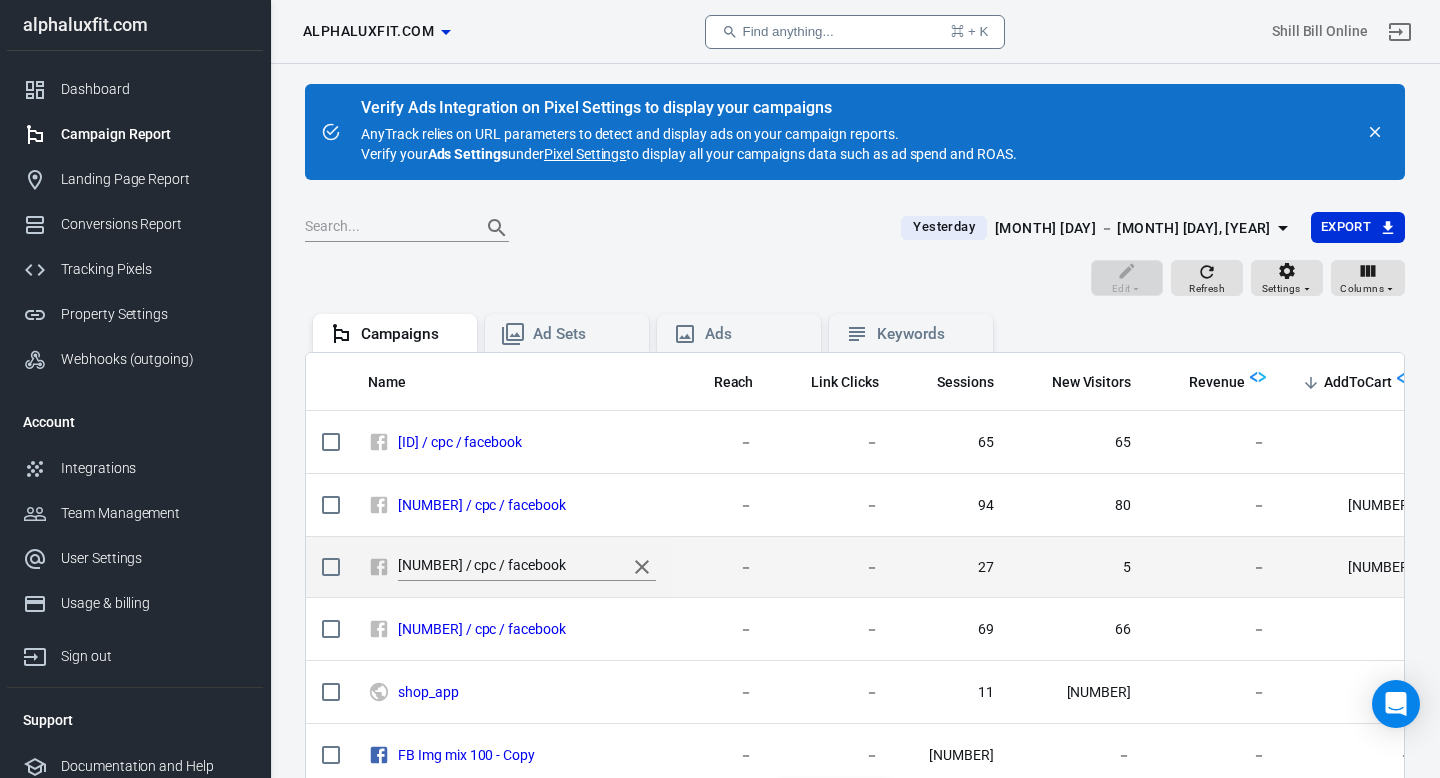 click on "[NUMBER] / cpc / facebook" at bounding box center [507, 567] 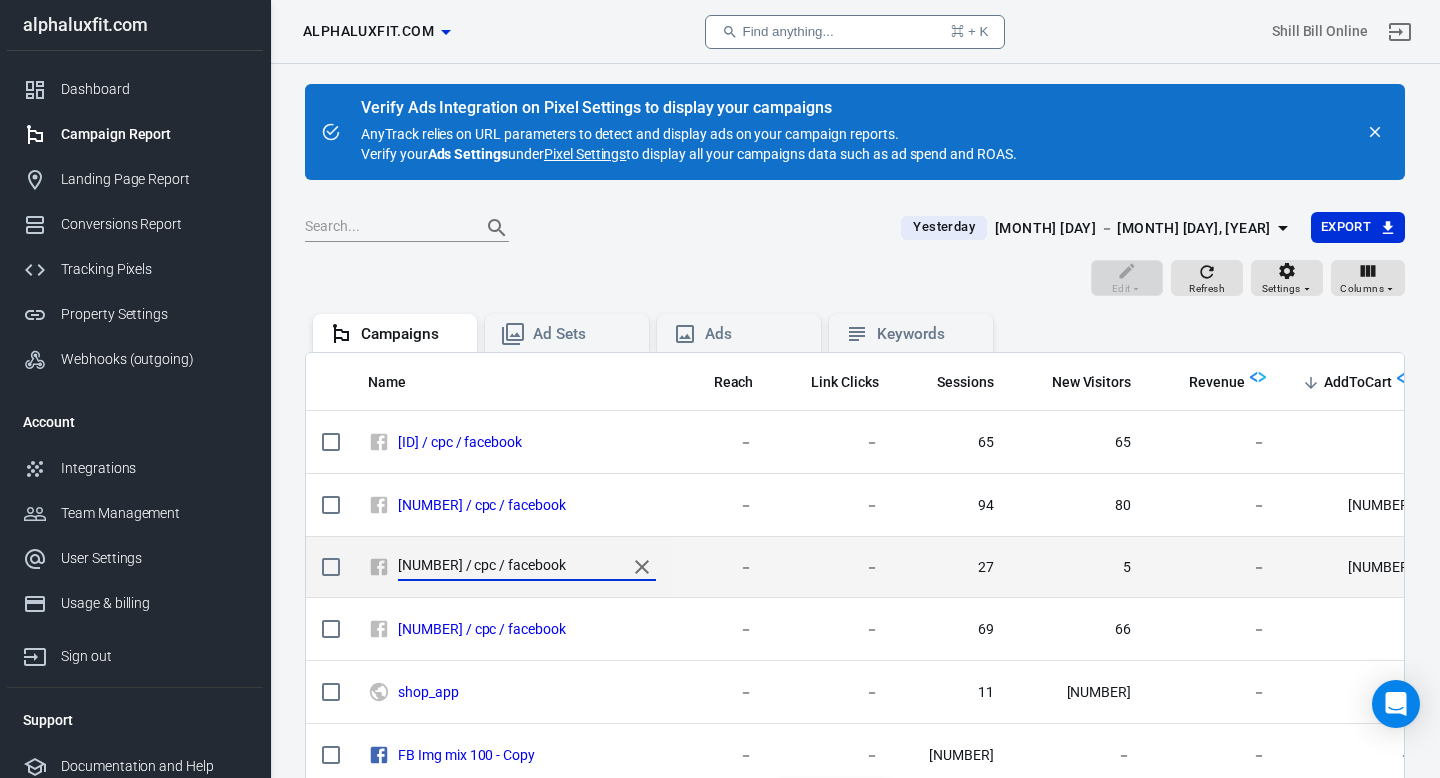 click on "－" at bounding box center [721, 442] 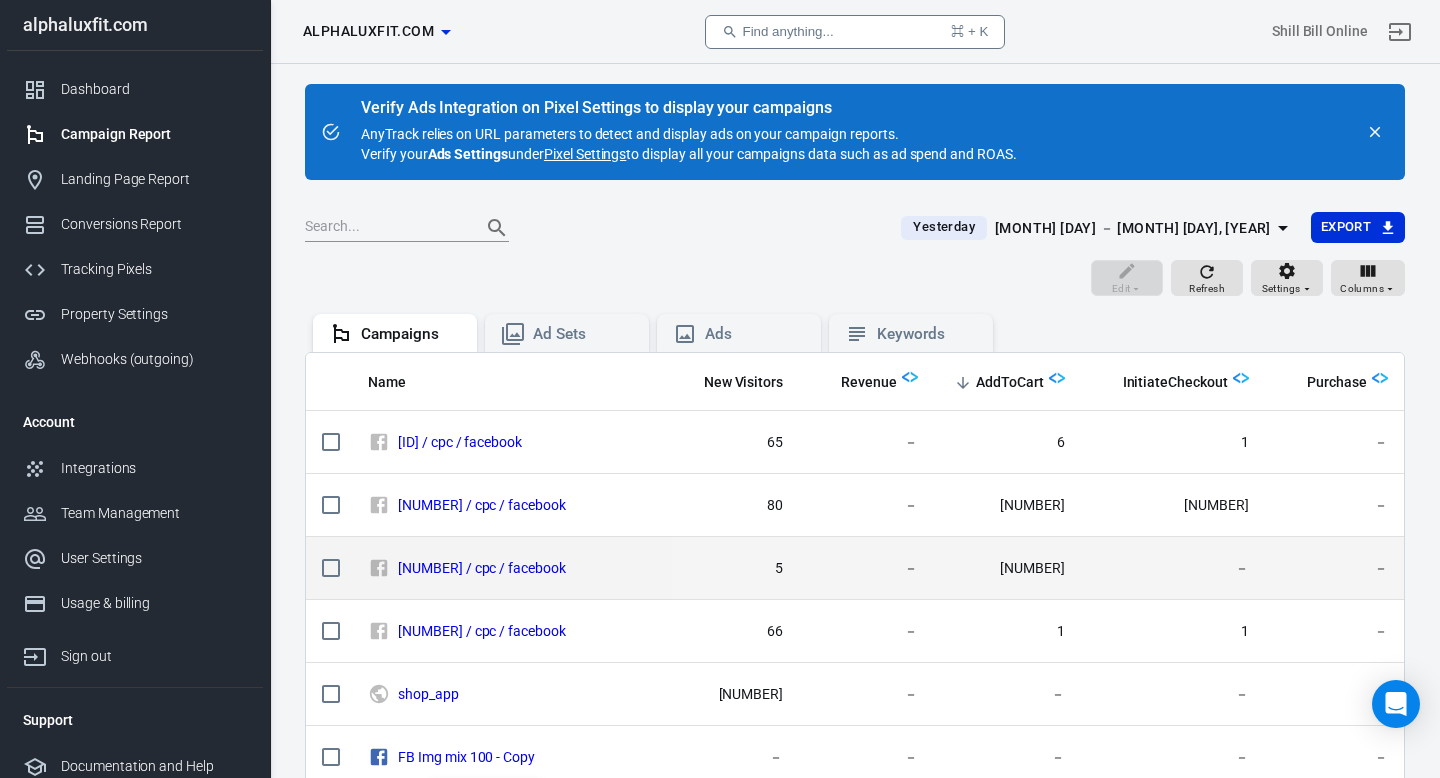 scroll, scrollTop: 0, scrollLeft: 397, axis: horizontal 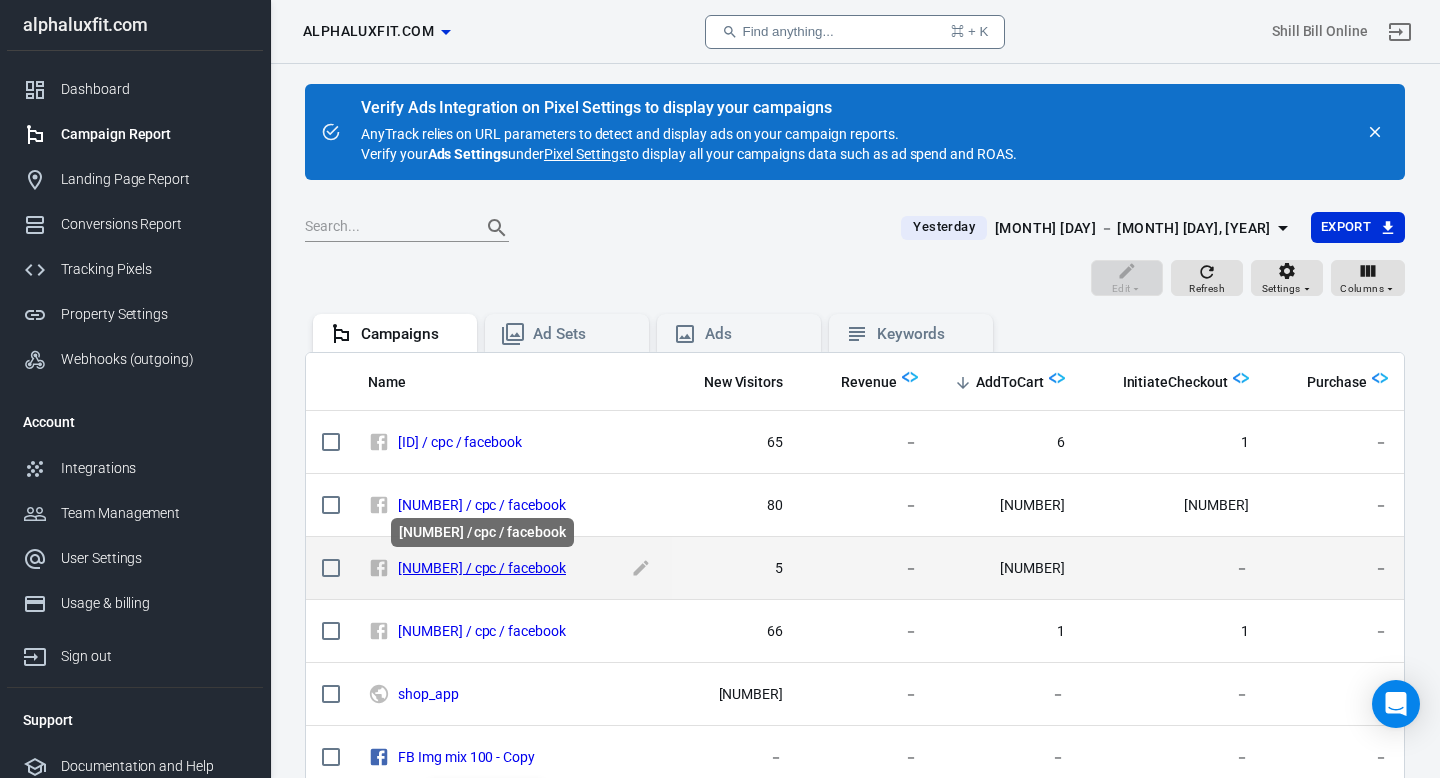 click on "[NUMBER] / cpc / facebook" at bounding box center (482, 568) 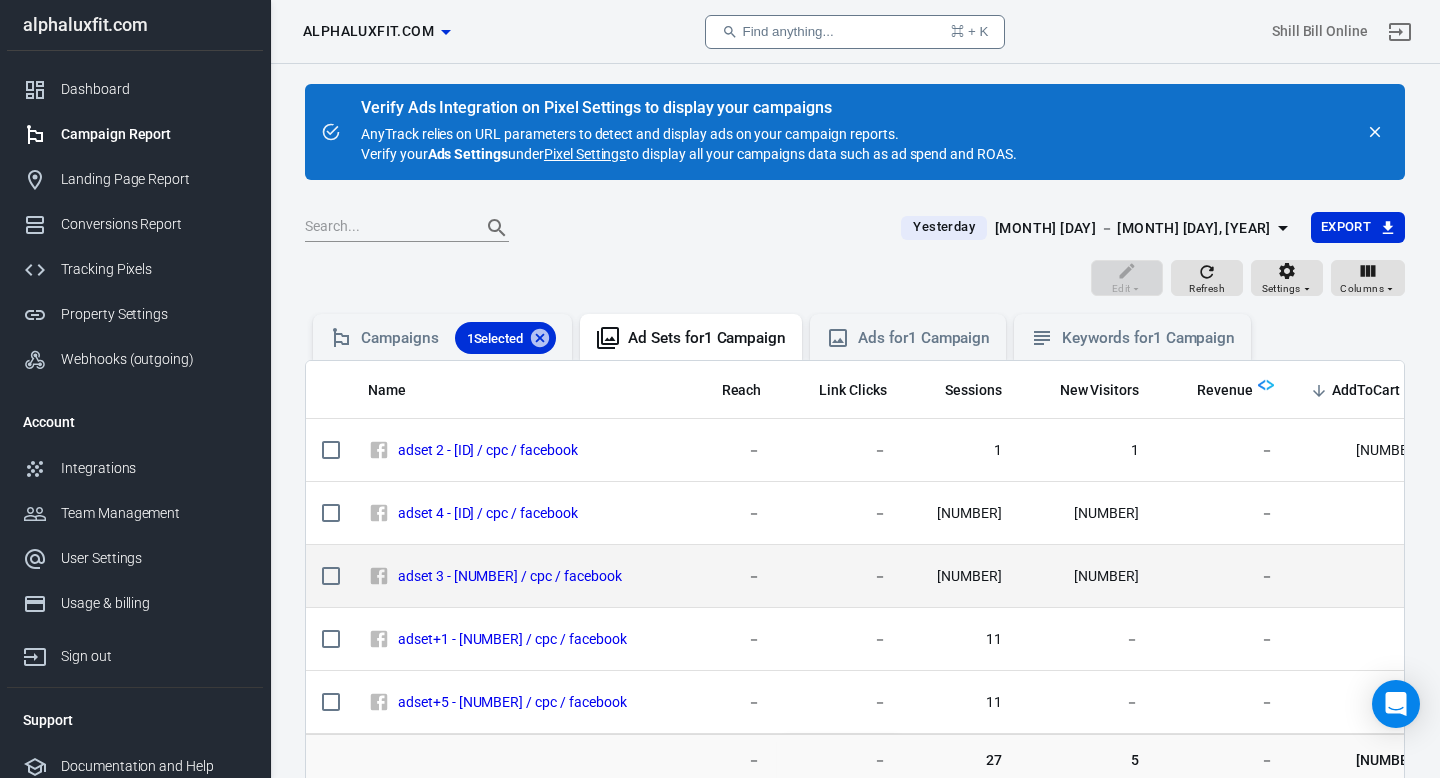 click on "adset 3 - [NUMBER] / cpc / facebook" at bounding box center (516, 450) 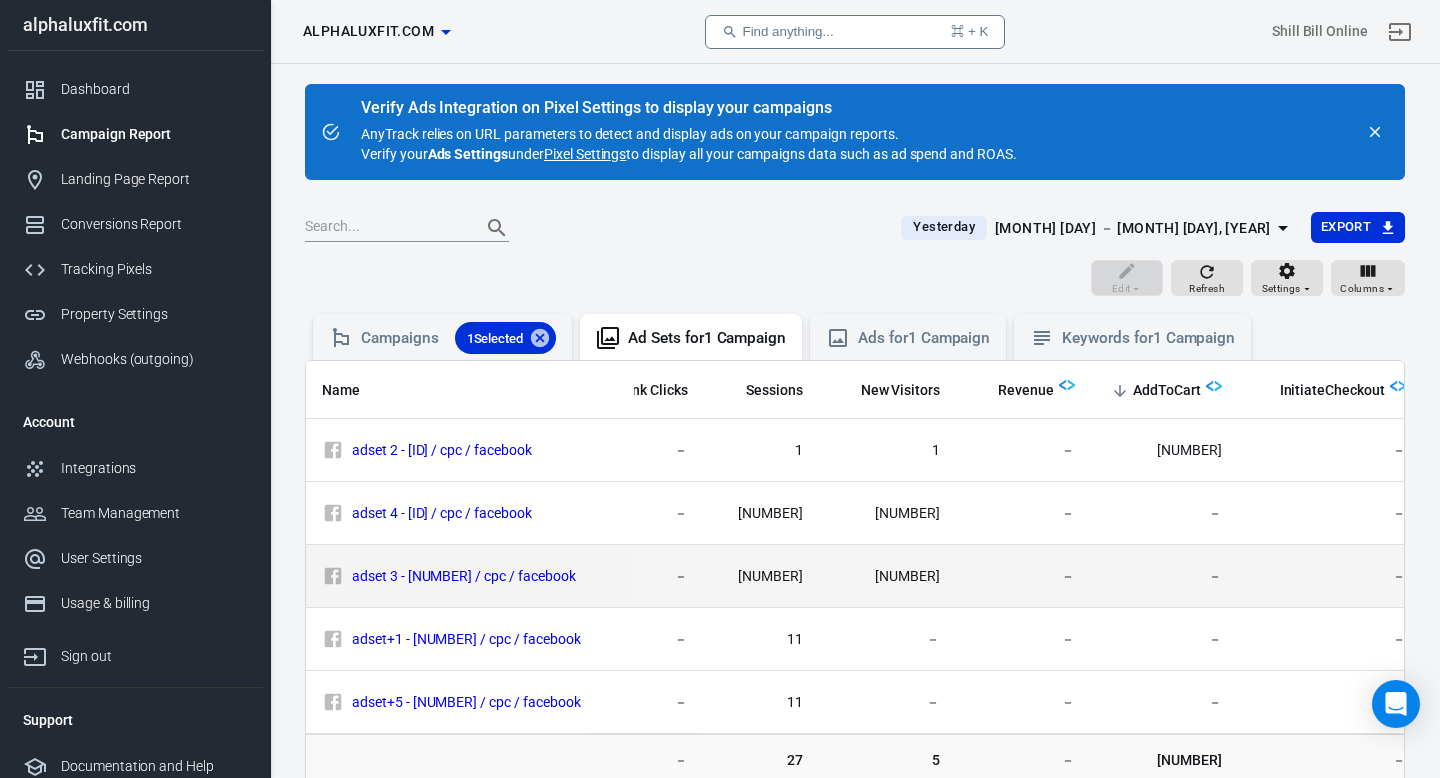 scroll, scrollTop: 0, scrollLeft: 200, axis: horizontal 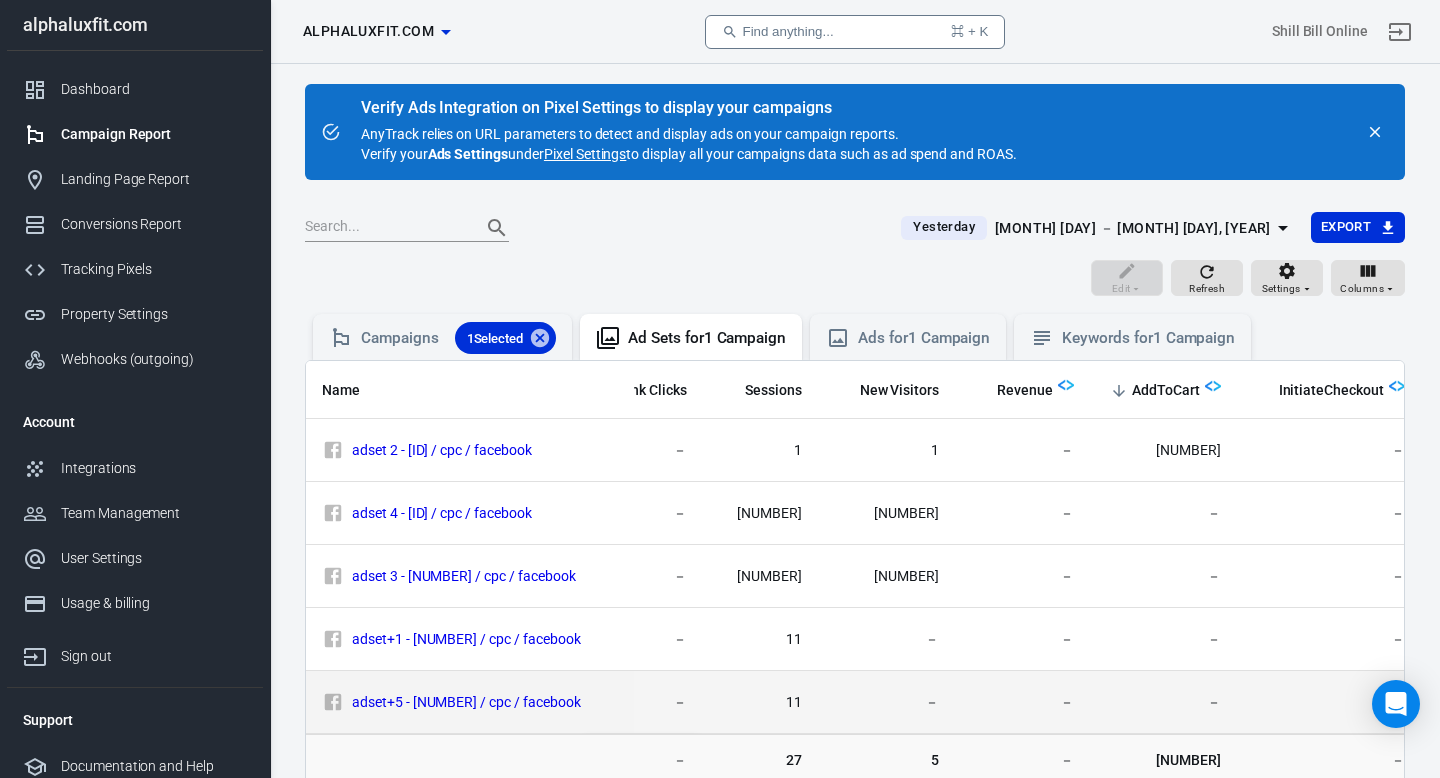 click on "－" at bounding box center [1022, 450] 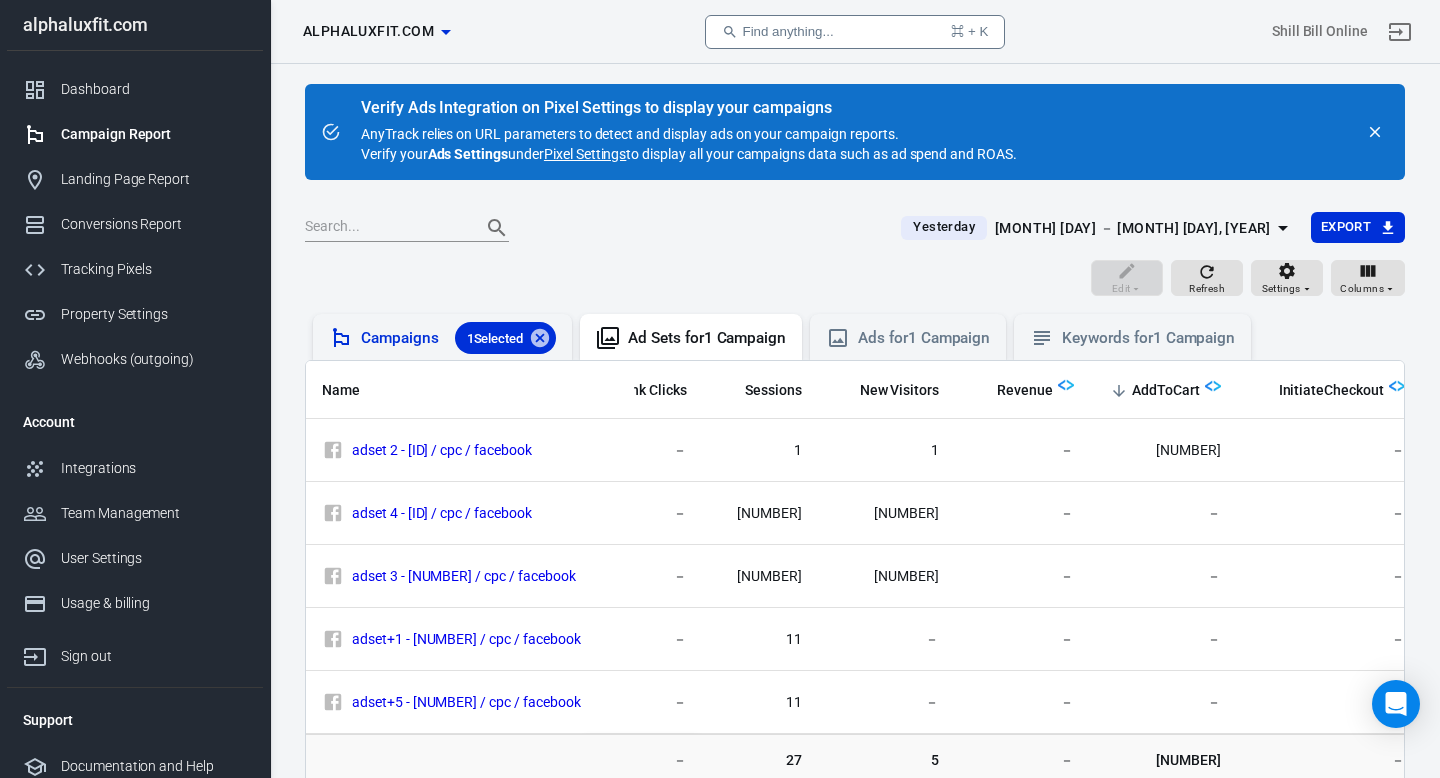 click on "Campaigns 1  Selected" at bounding box center (442, 337) 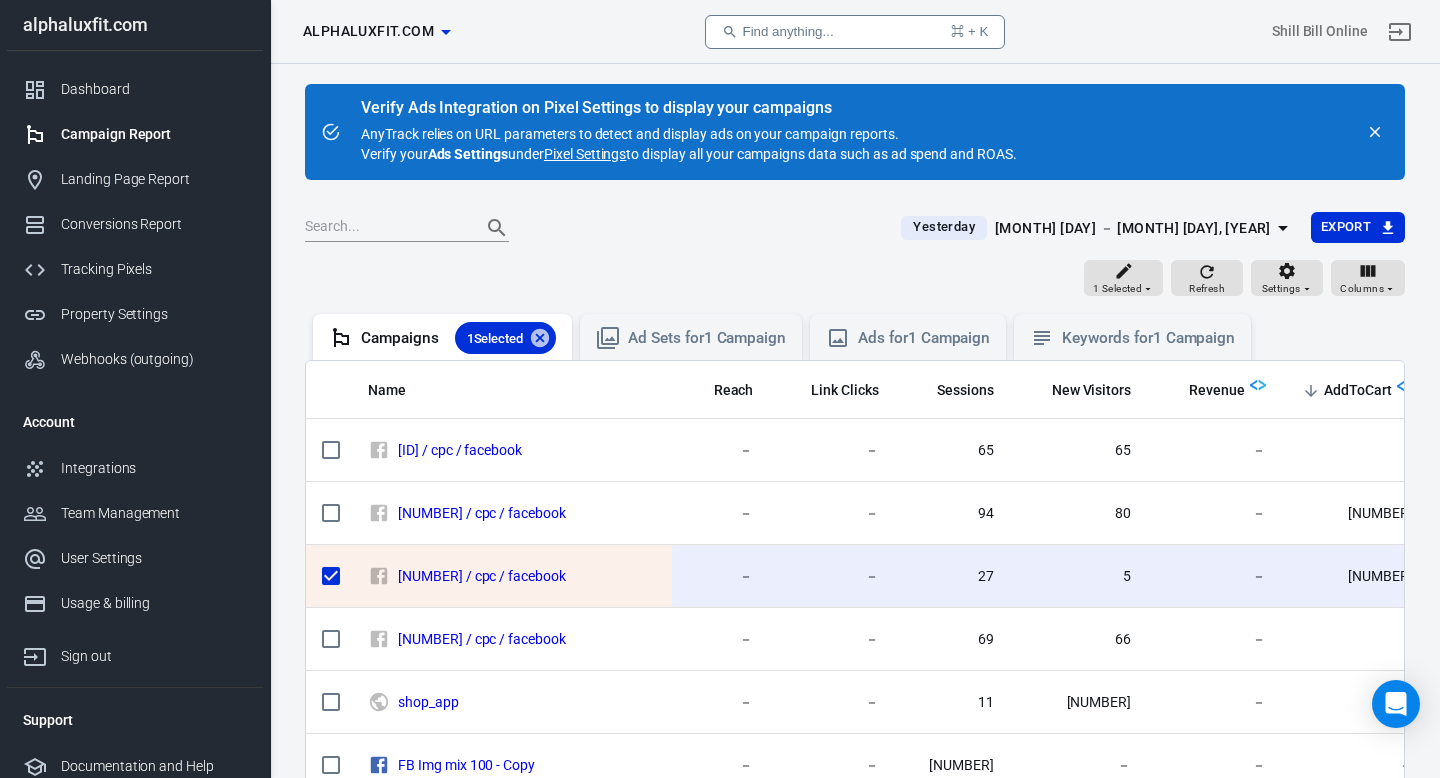 click on "27" at bounding box center [952, 576] 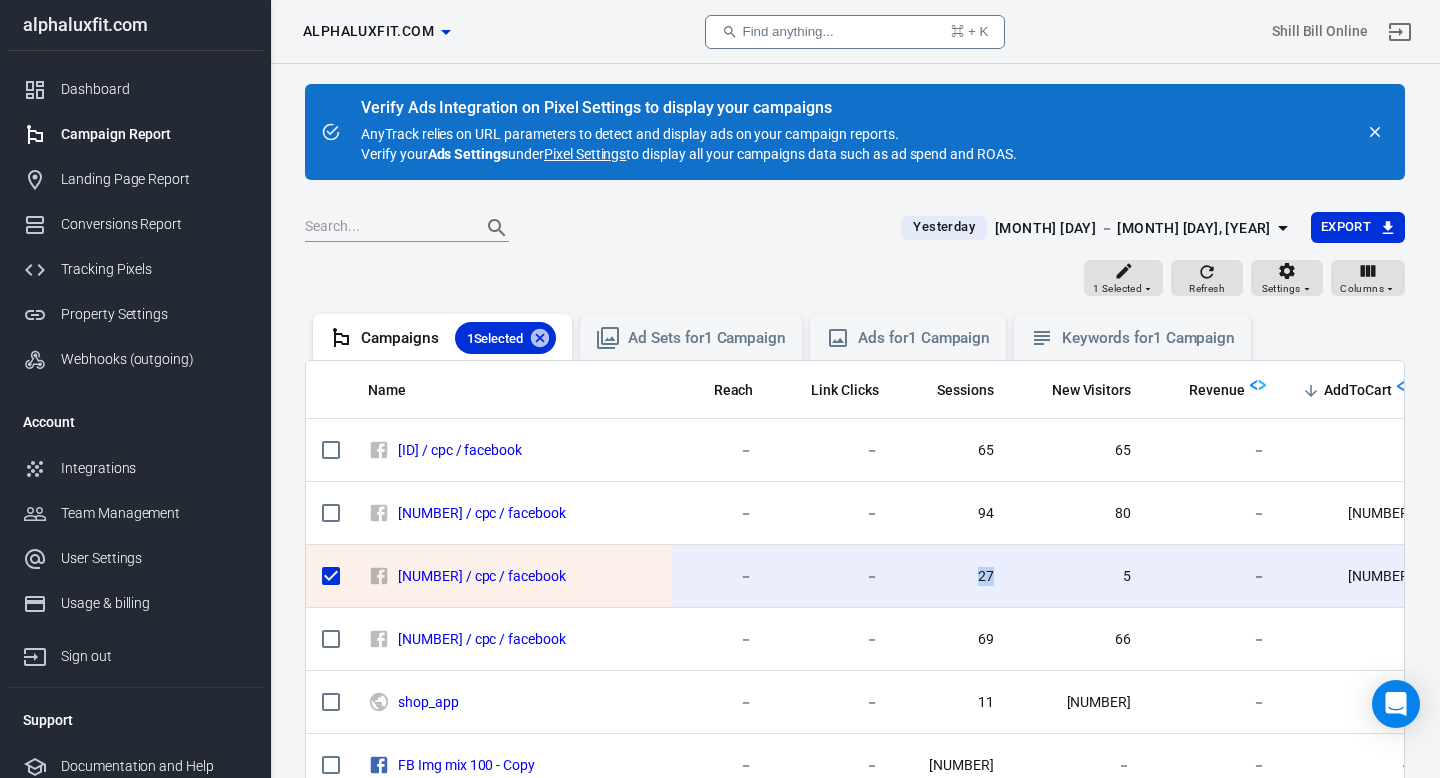 click on "27" at bounding box center [952, 576] 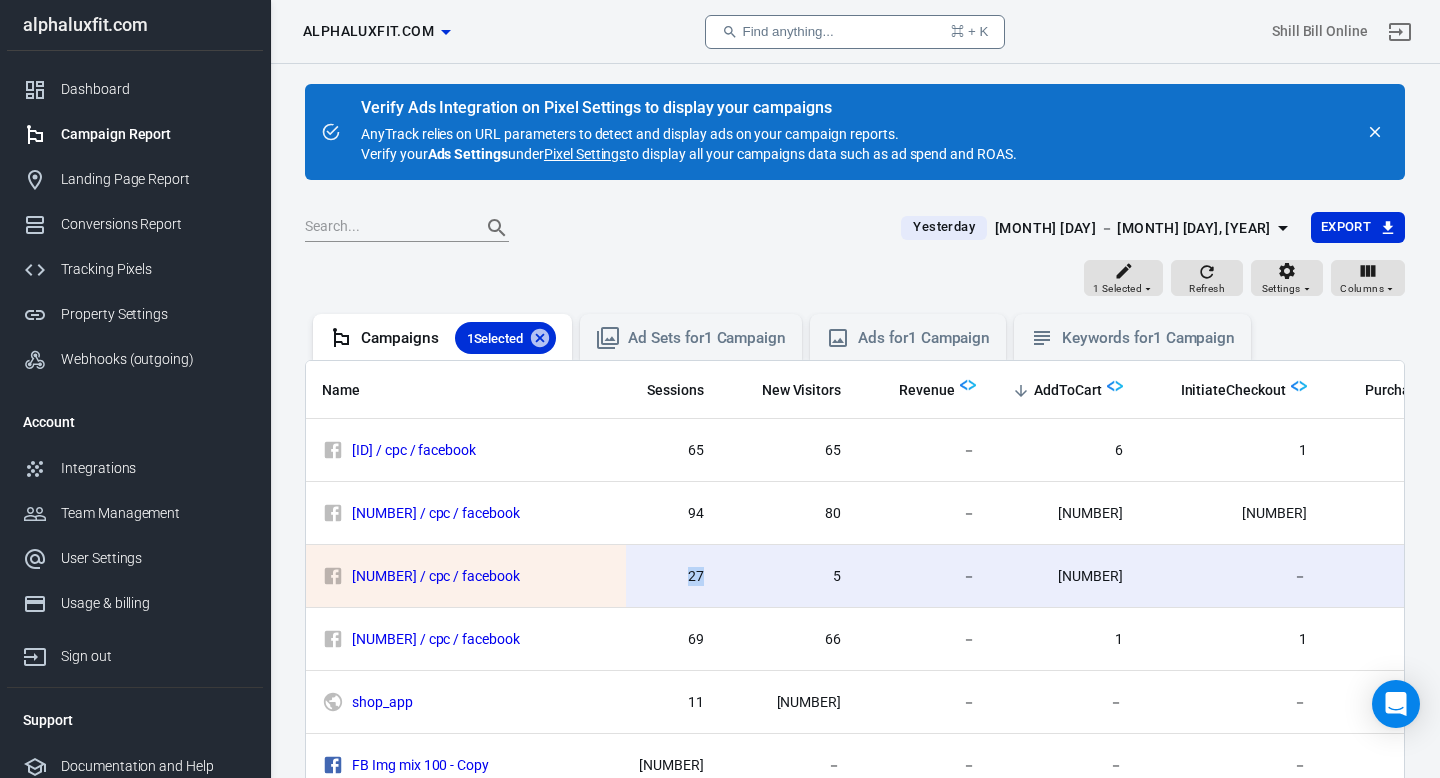 scroll, scrollTop: 0, scrollLeft: 320, axis: horizontal 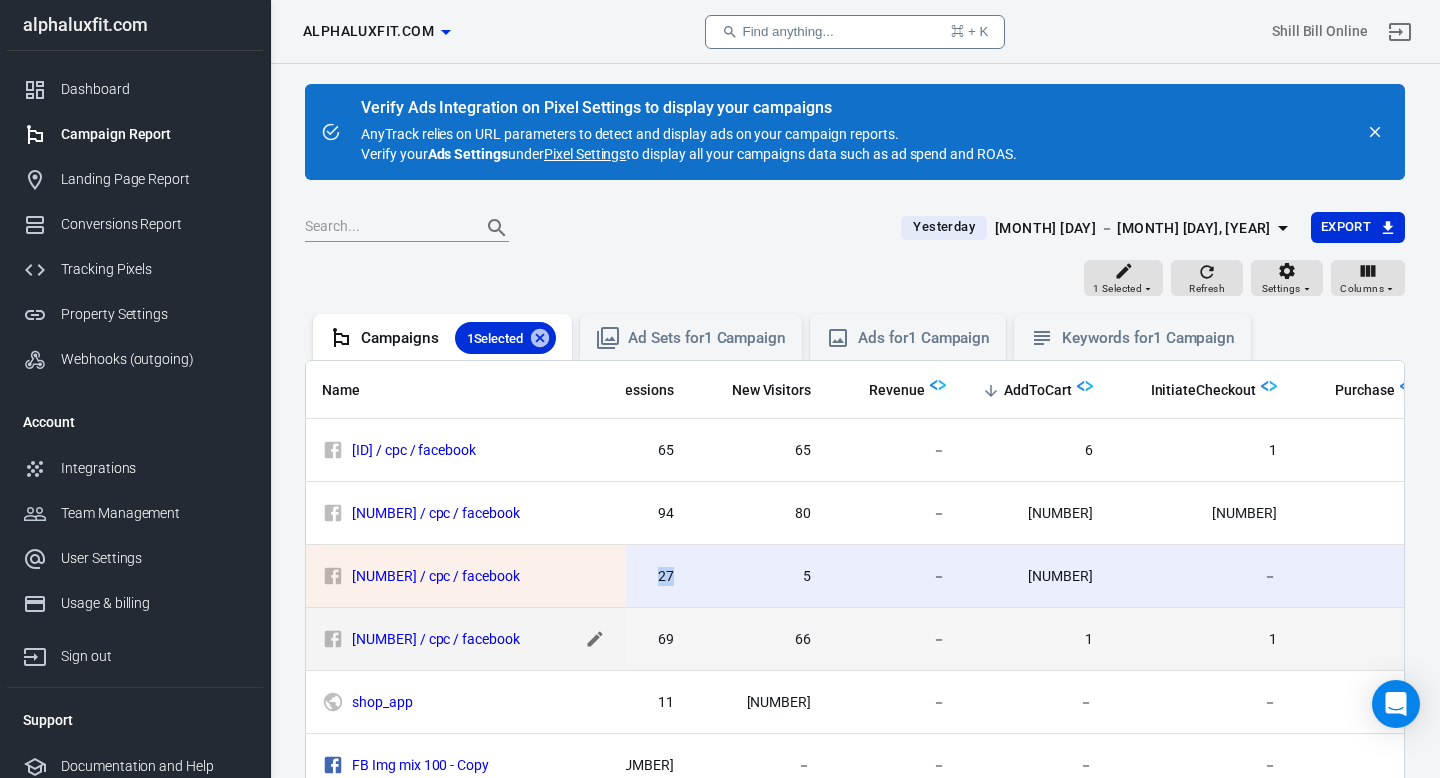 click at bounding box center [595, 450] 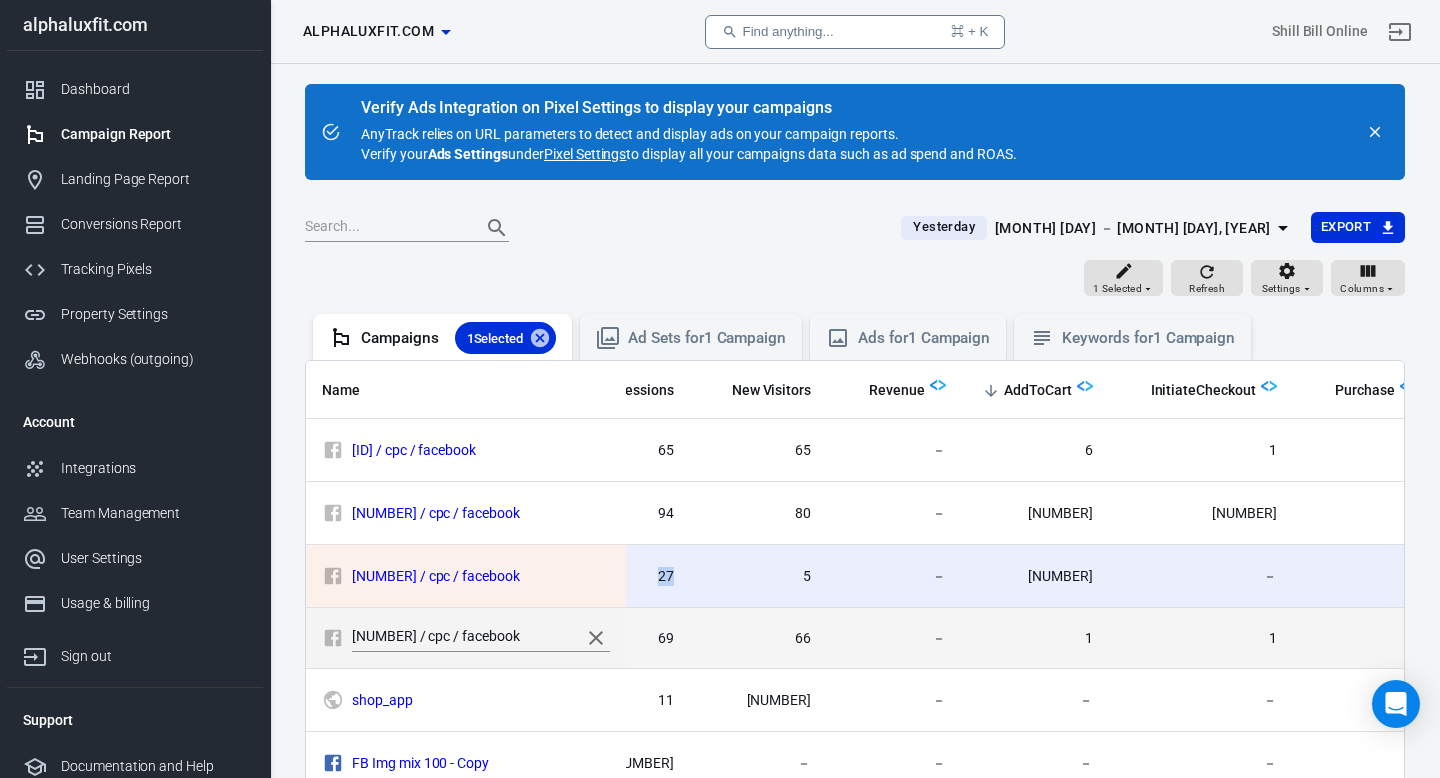 click on "[NUMBER] / cpc / facebook" at bounding box center (461, 638) 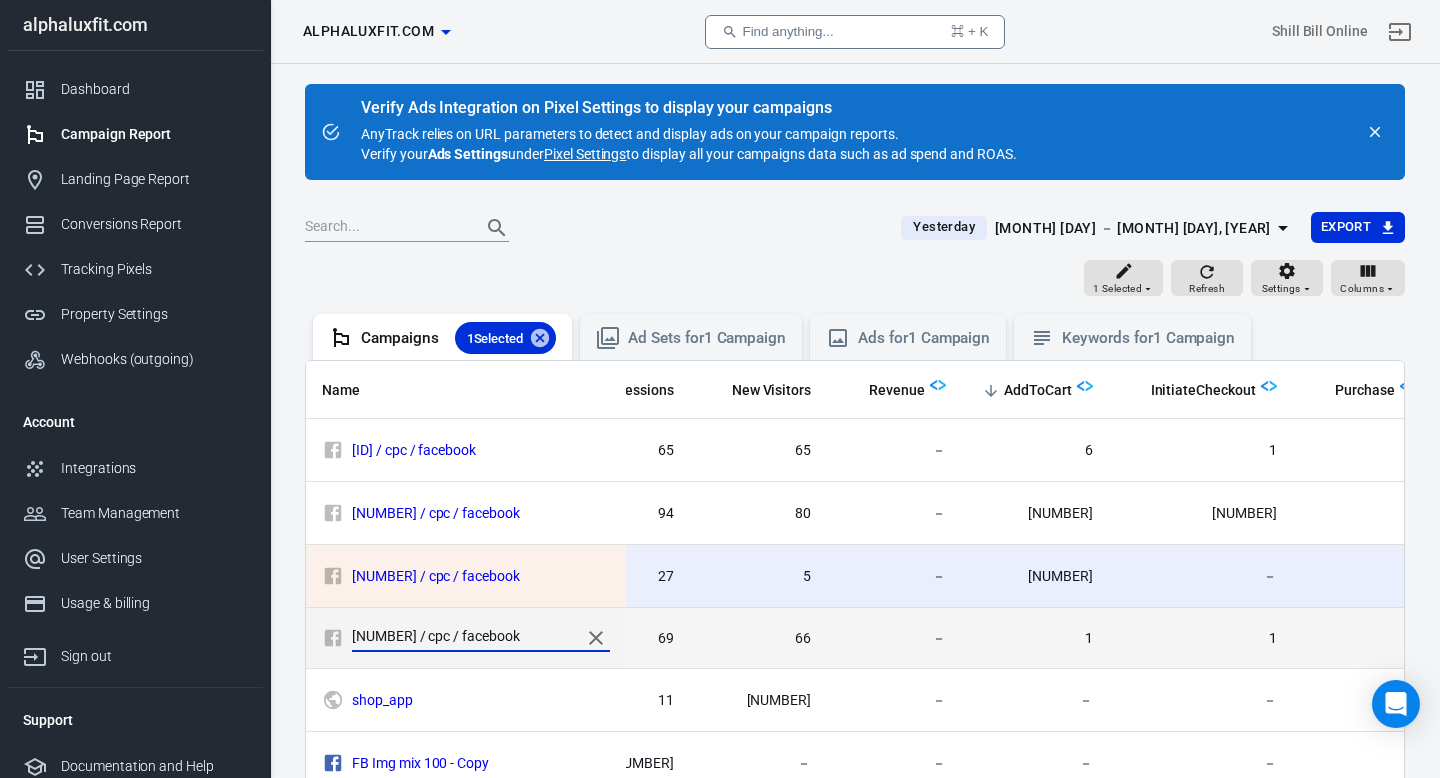 click on "[NUMBER] / cpc / facebook" at bounding box center (461, 638) 